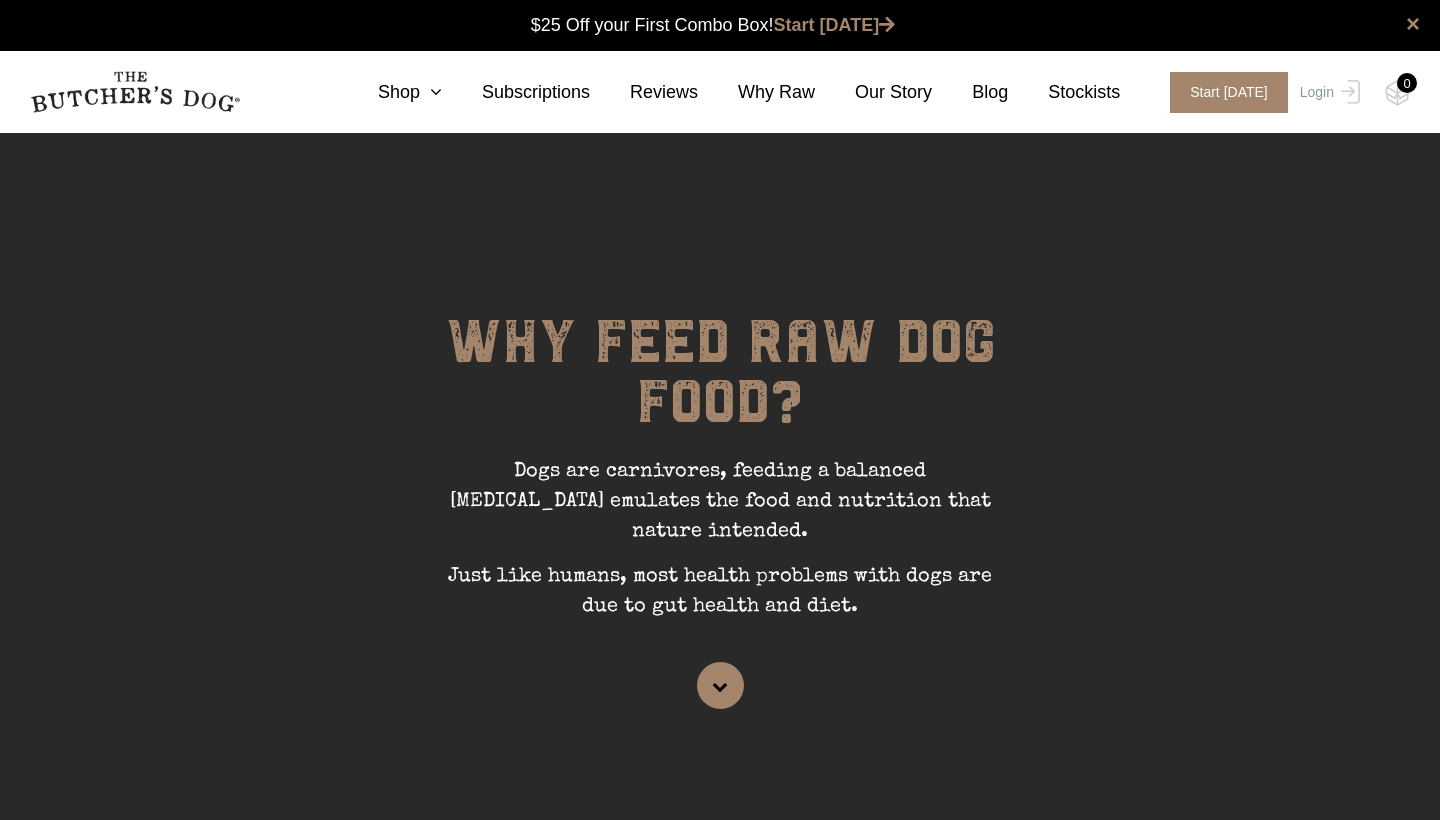 scroll, scrollTop: 1, scrollLeft: 0, axis: vertical 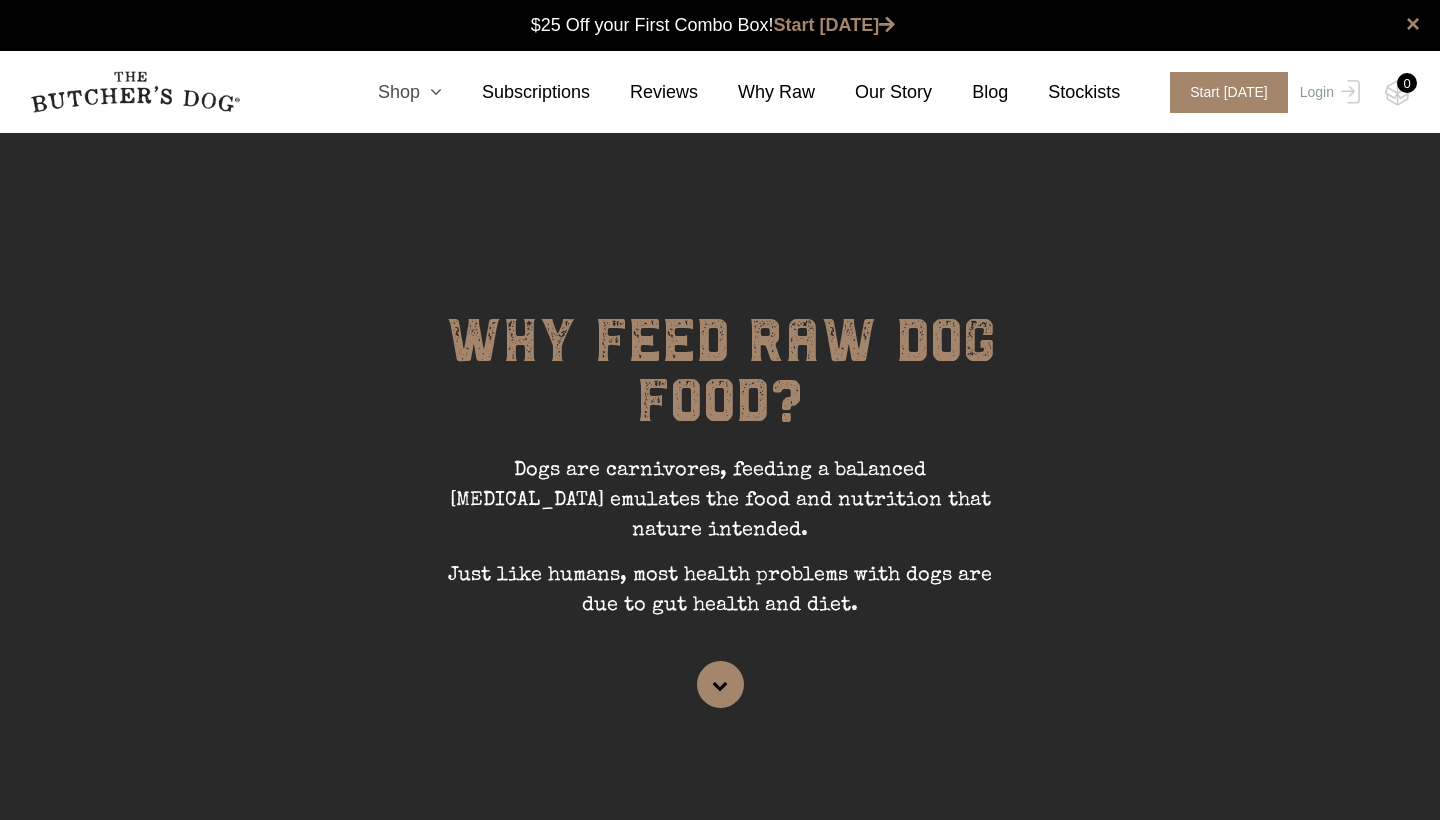 click on "Shop" at bounding box center (390, 92) 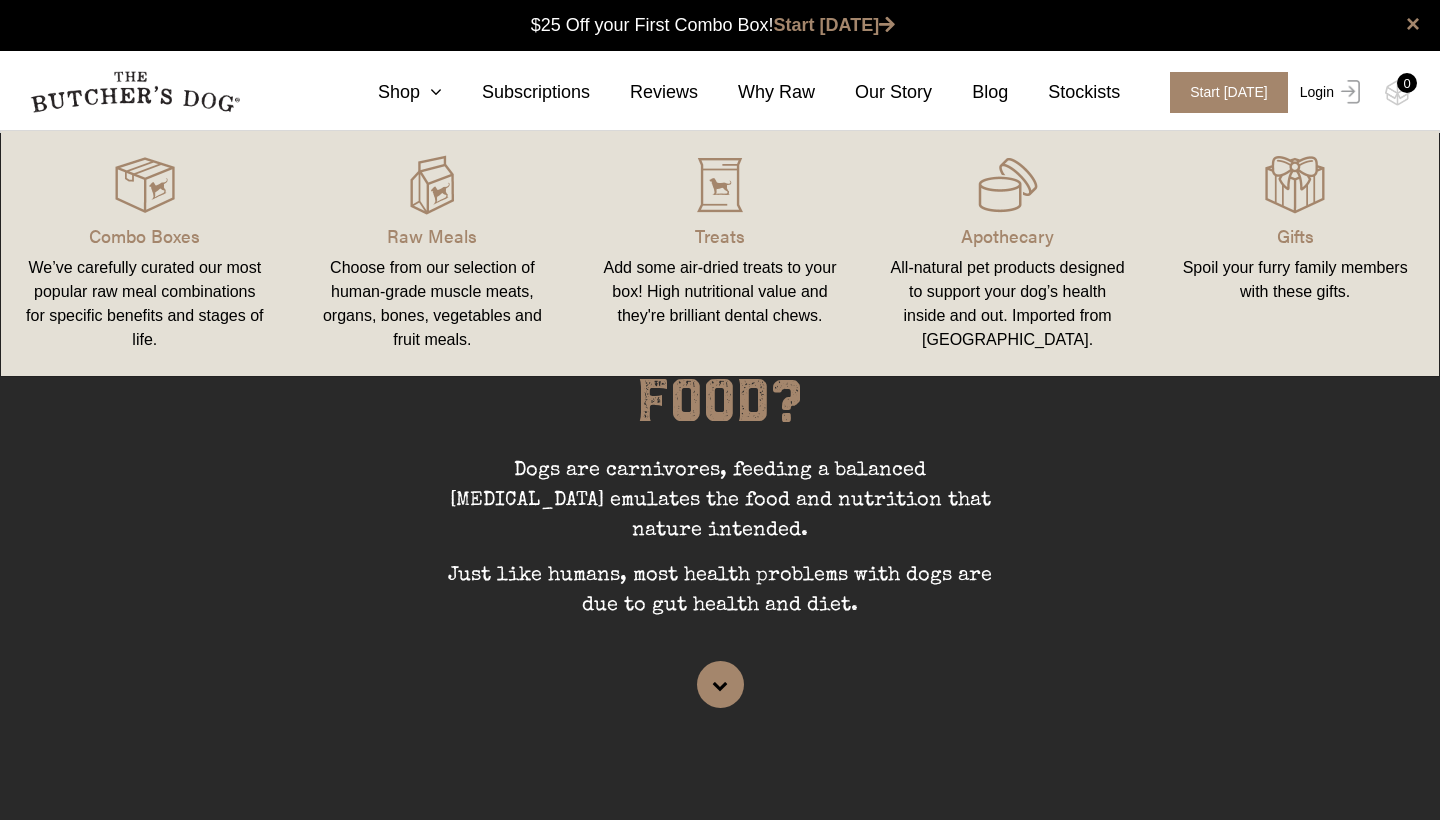 click on "Login" at bounding box center (1327, 92) 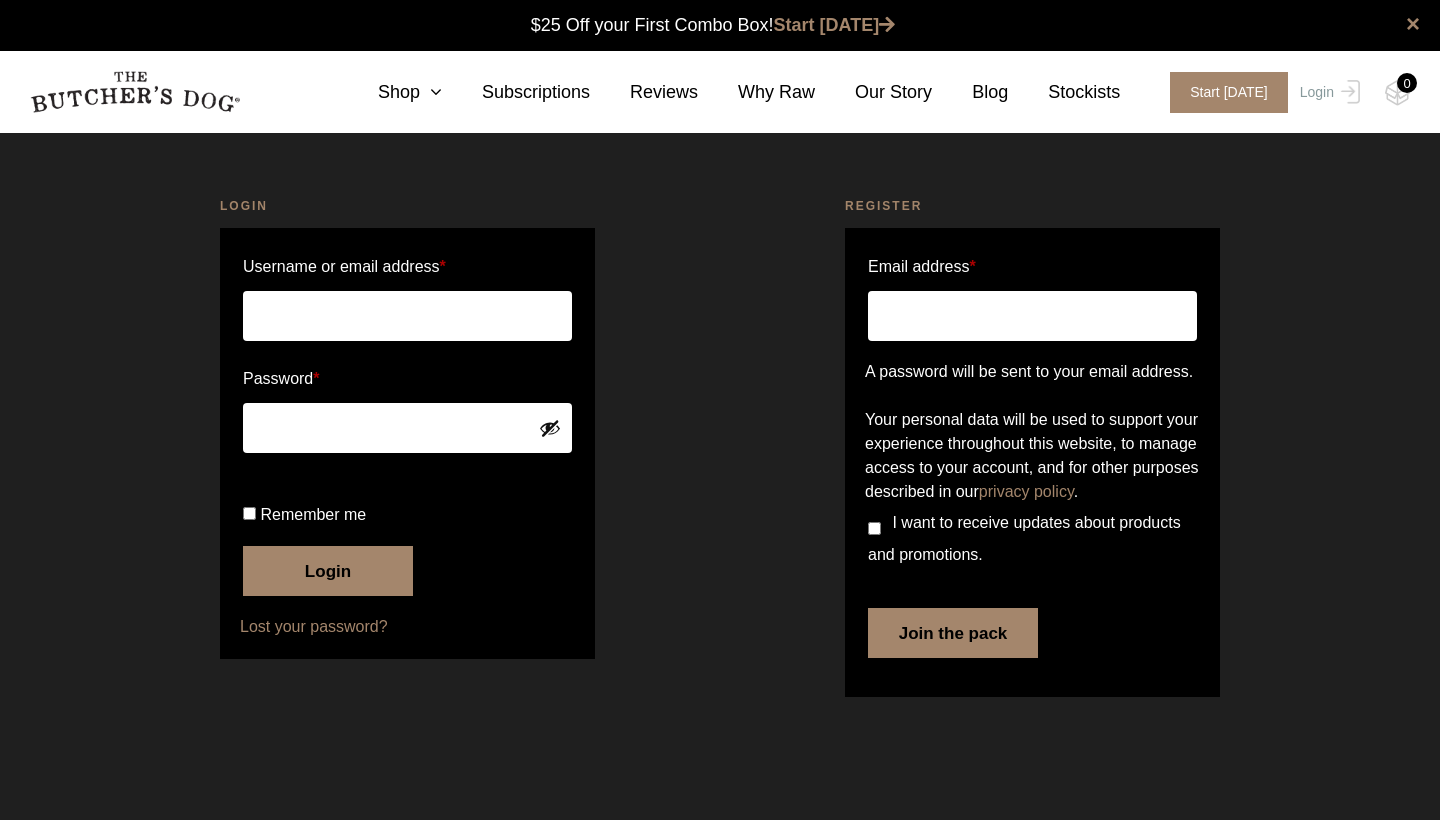 click on "Username or email address  *" at bounding box center [407, 316] 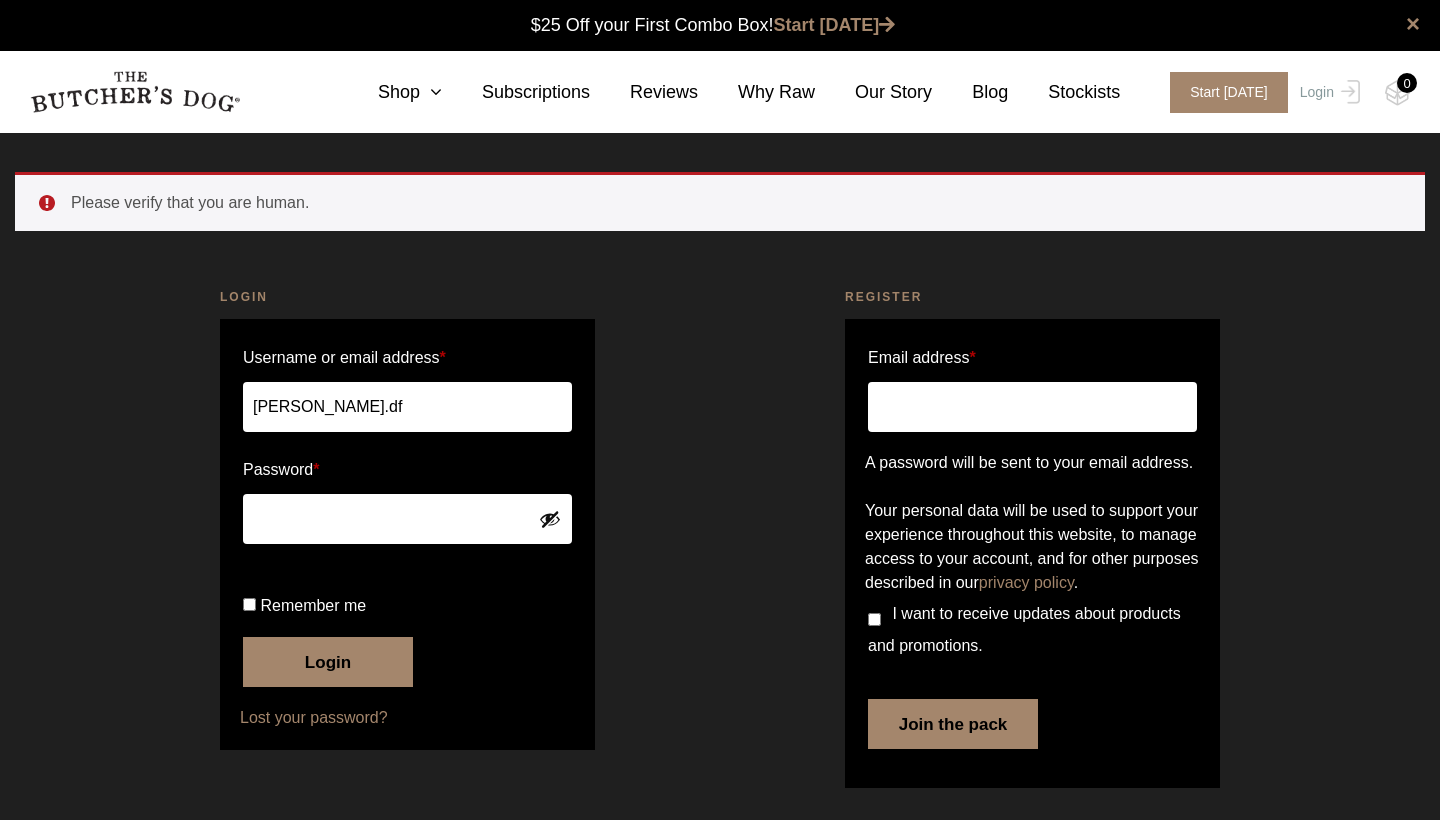 scroll, scrollTop: 0, scrollLeft: 0, axis: both 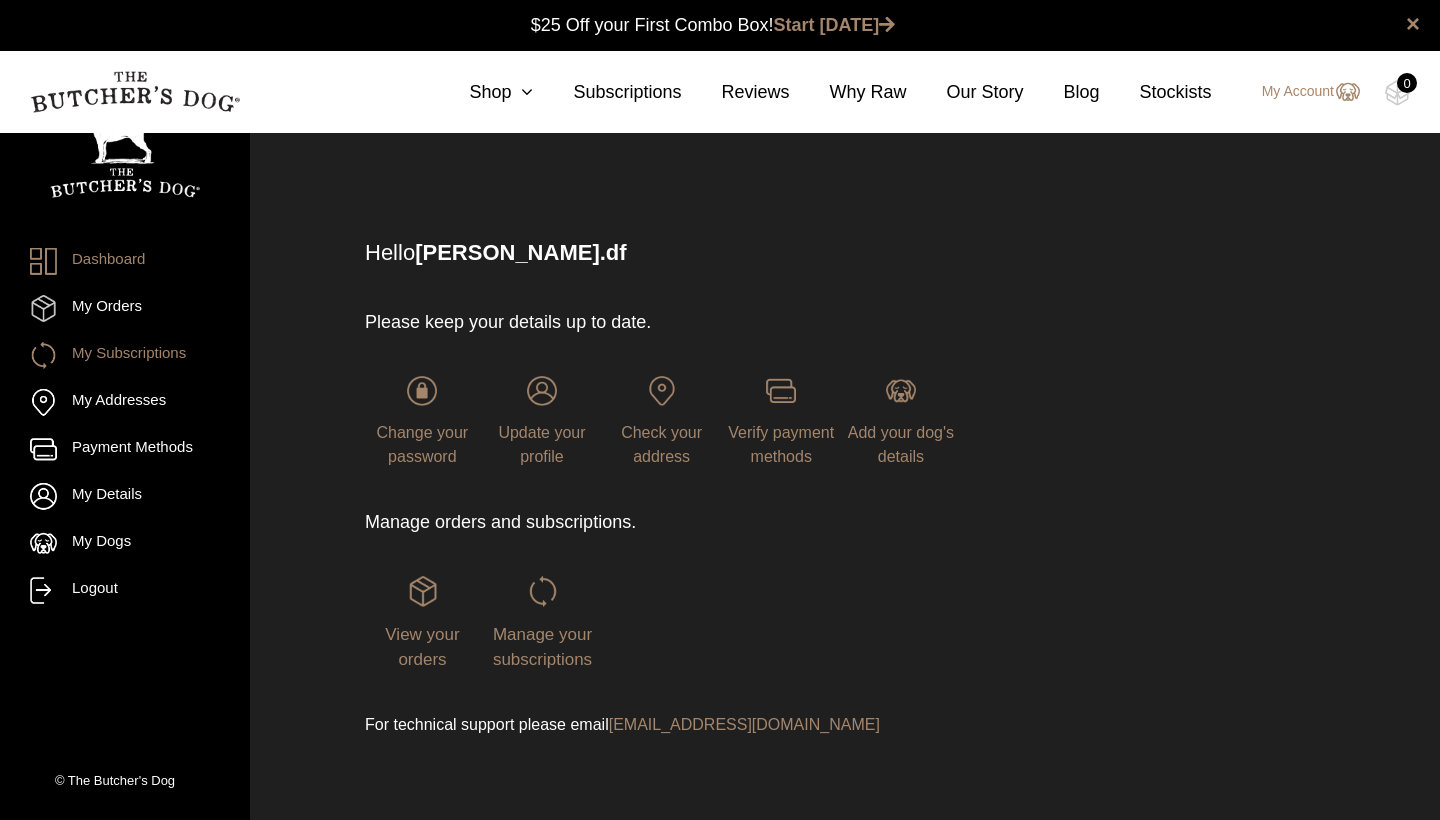 click on "Dashboard
My Orders
My Subscriptions
My Addresses
Payment Methods
My Details
My Dogs
Refer a Friend
My Credits
Logout" at bounding box center (125, 426) 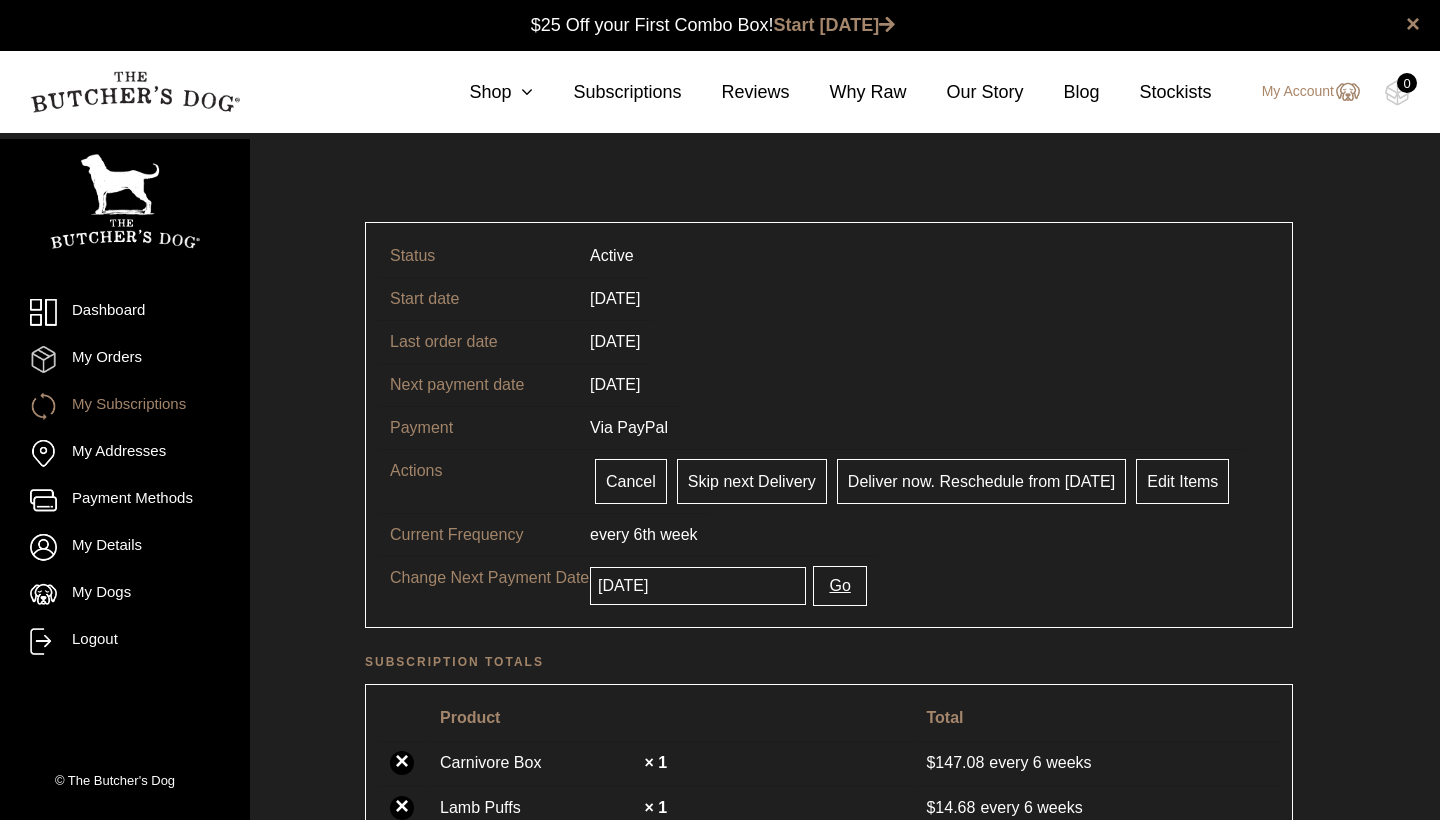 scroll, scrollTop: 1, scrollLeft: 0, axis: vertical 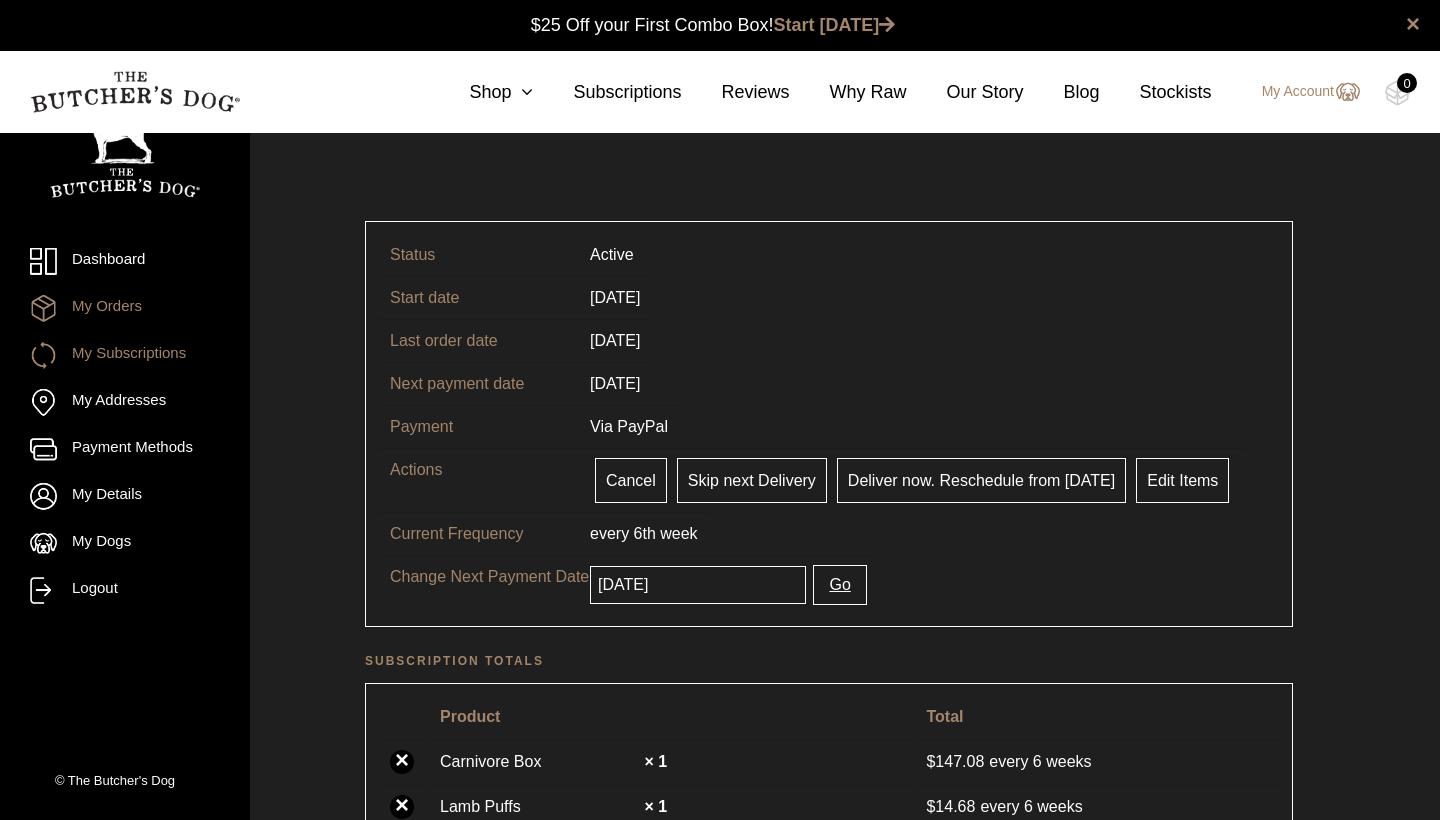 click on "My Orders" at bounding box center [125, 308] 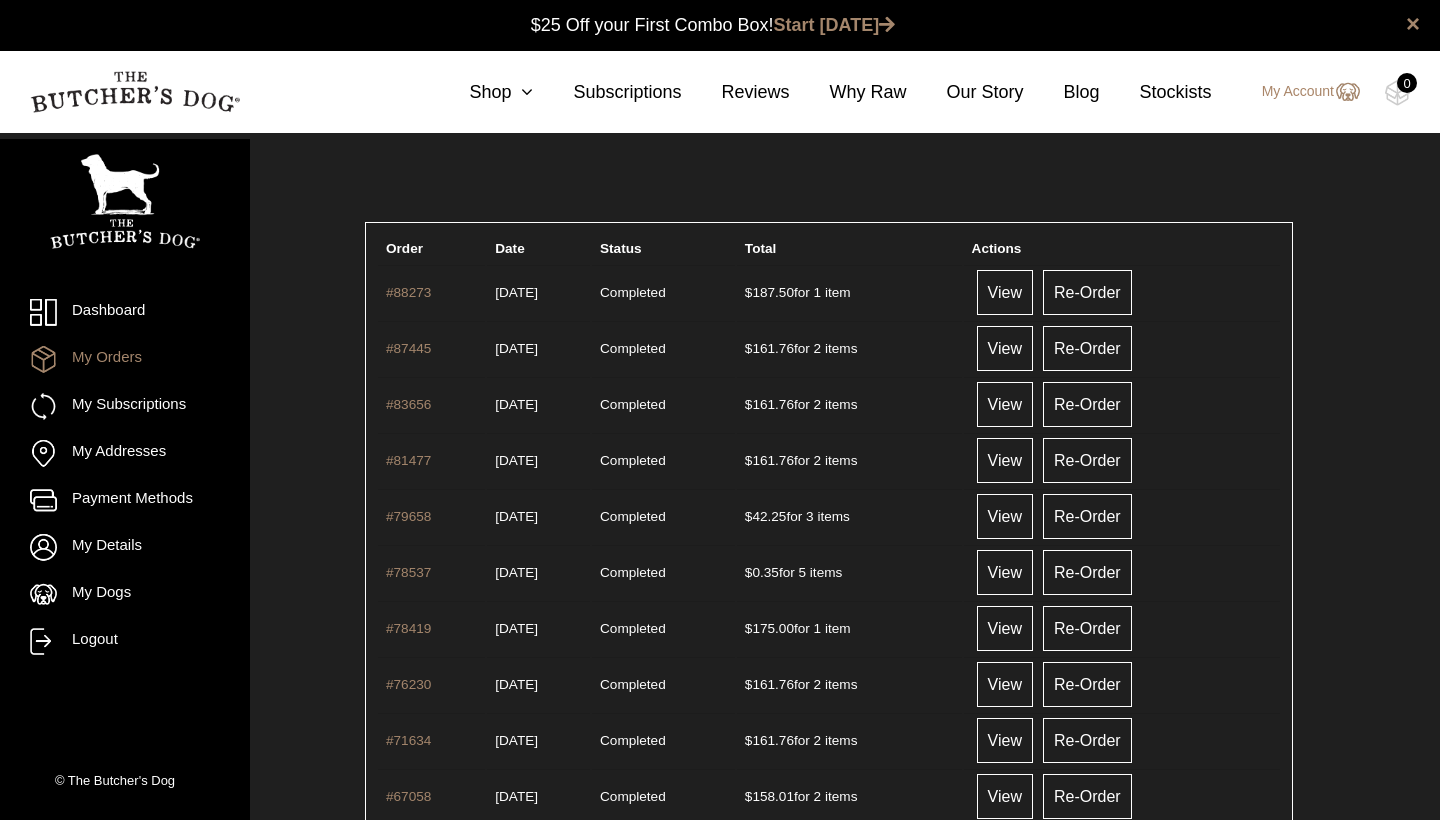 scroll, scrollTop: 1, scrollLeft: 0, axis: vertical 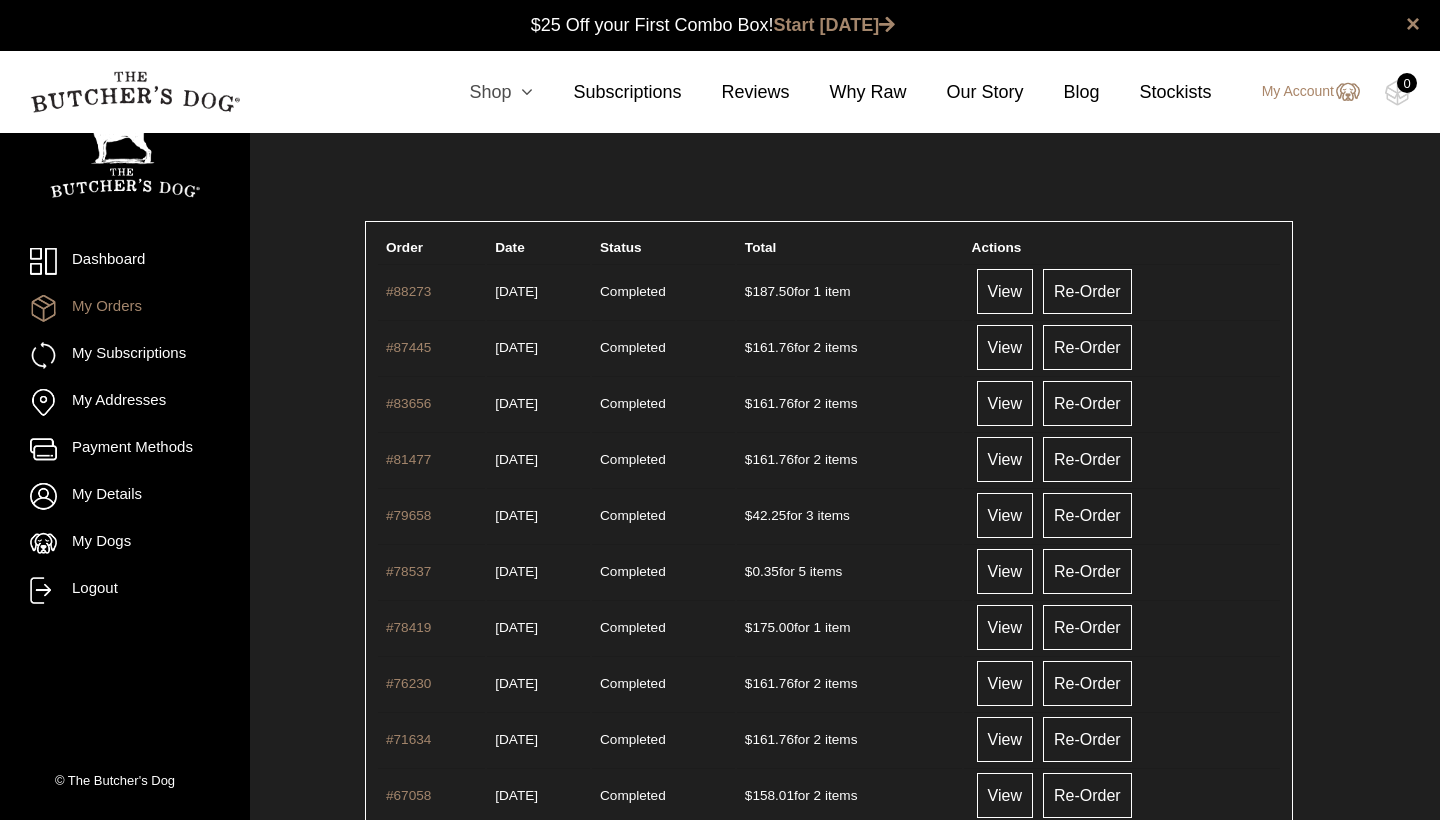 click on "Shop" at bounding box center [481, 92] 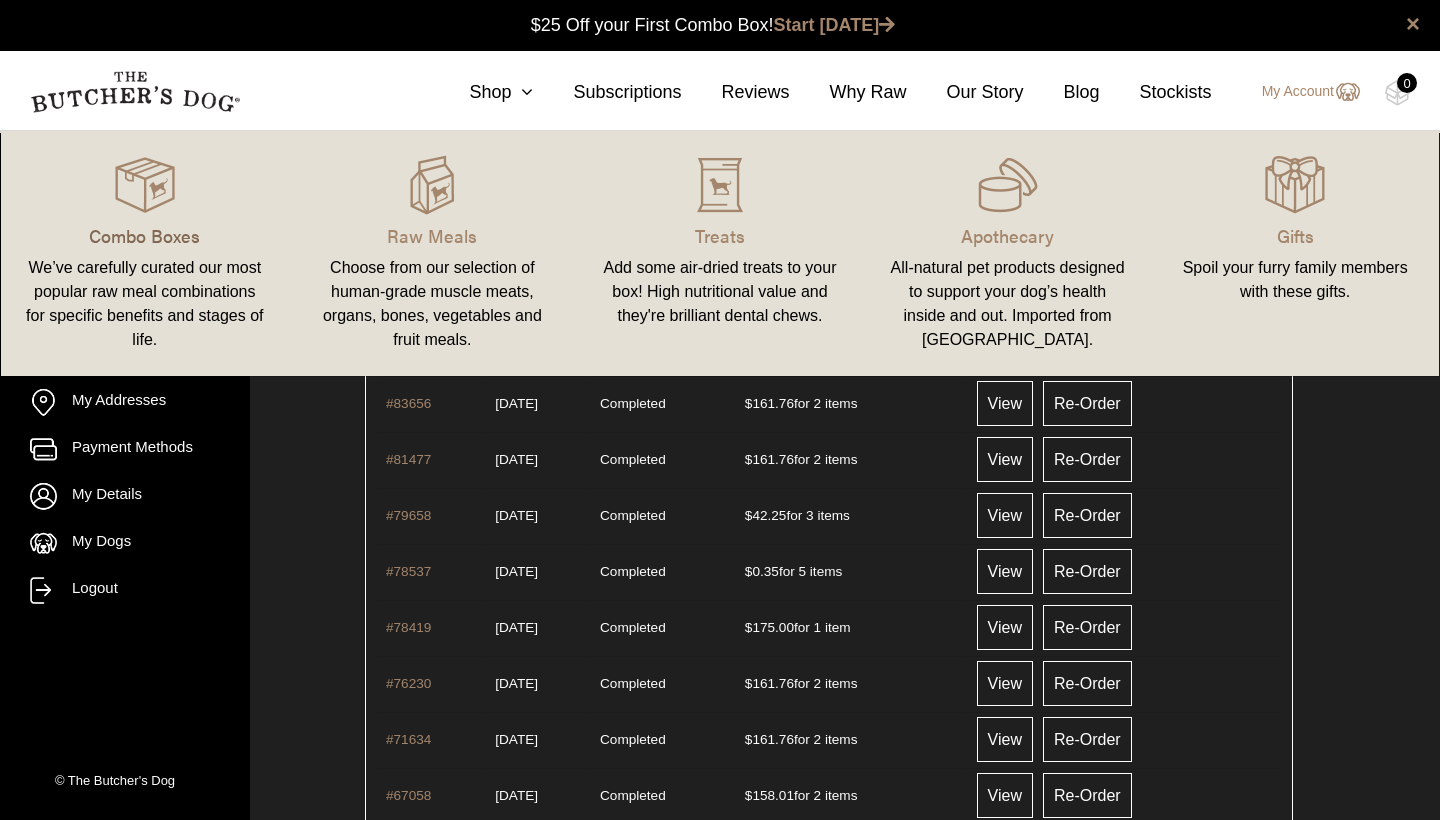 click on "Combo Boxes" at bounding box center [145, 235] 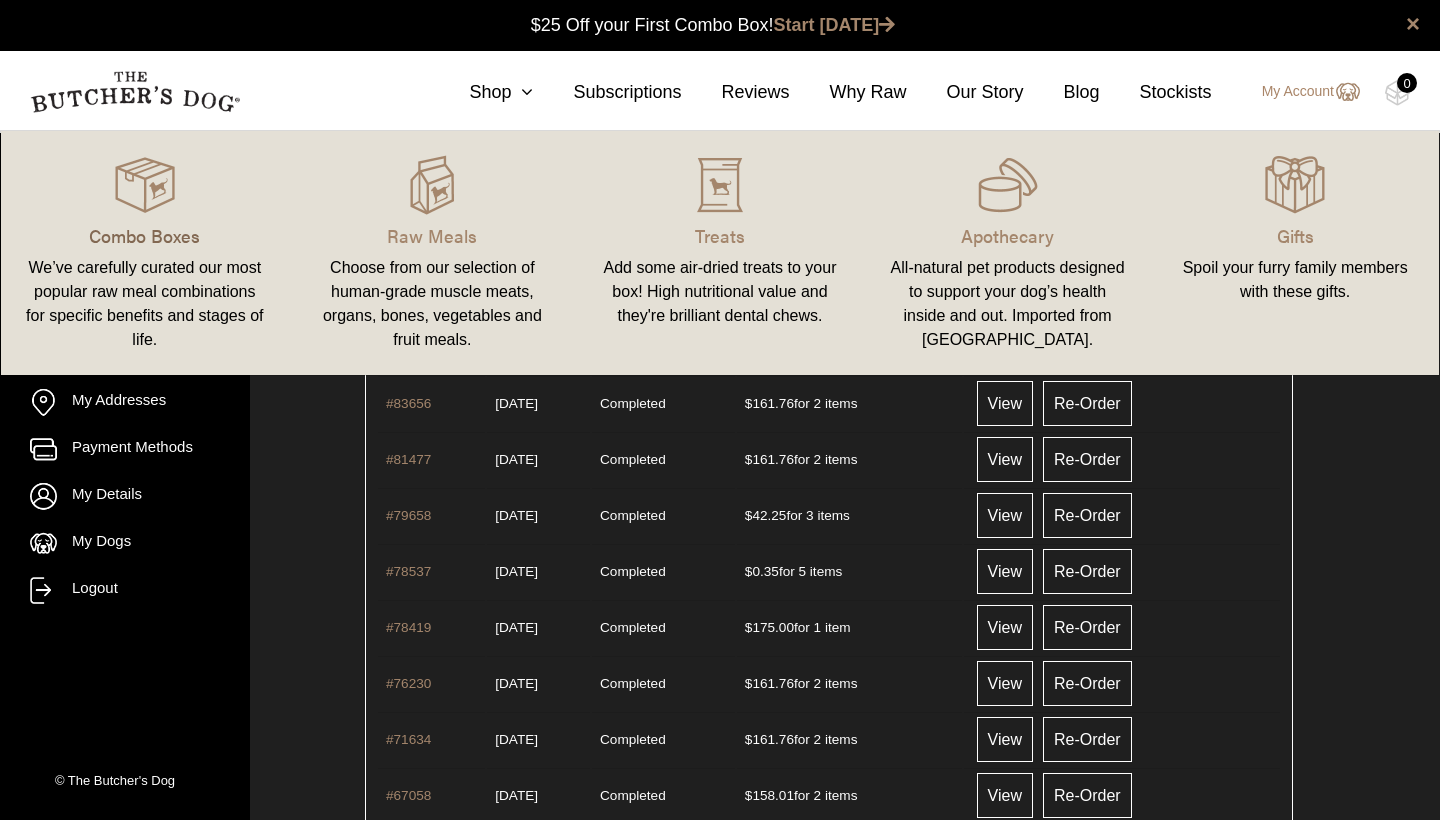 click on "Combo Boxes" at bounding box center [145, 235] 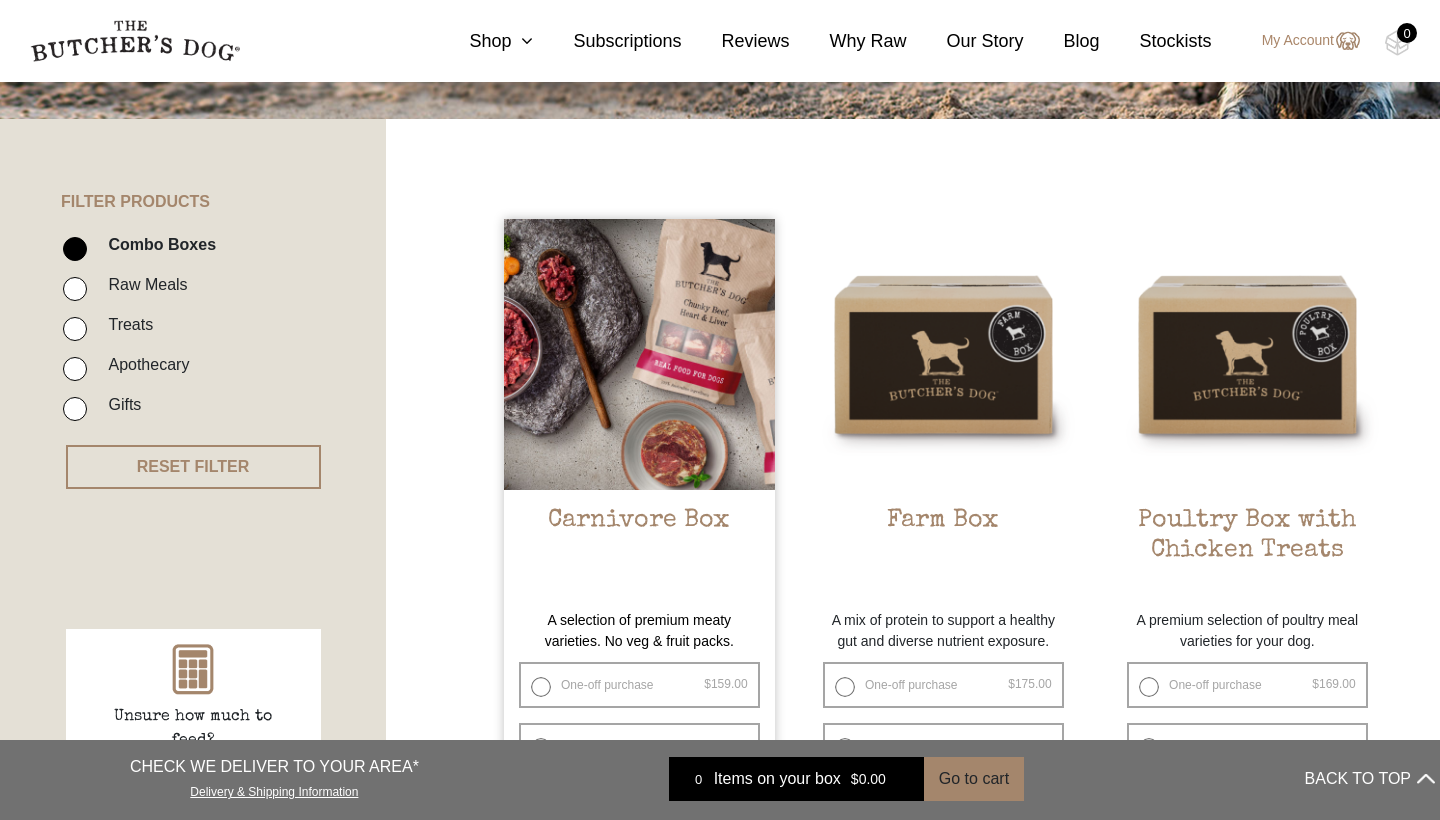 scroll, scrollTop: 0, scrollLeft: 0, axis: both 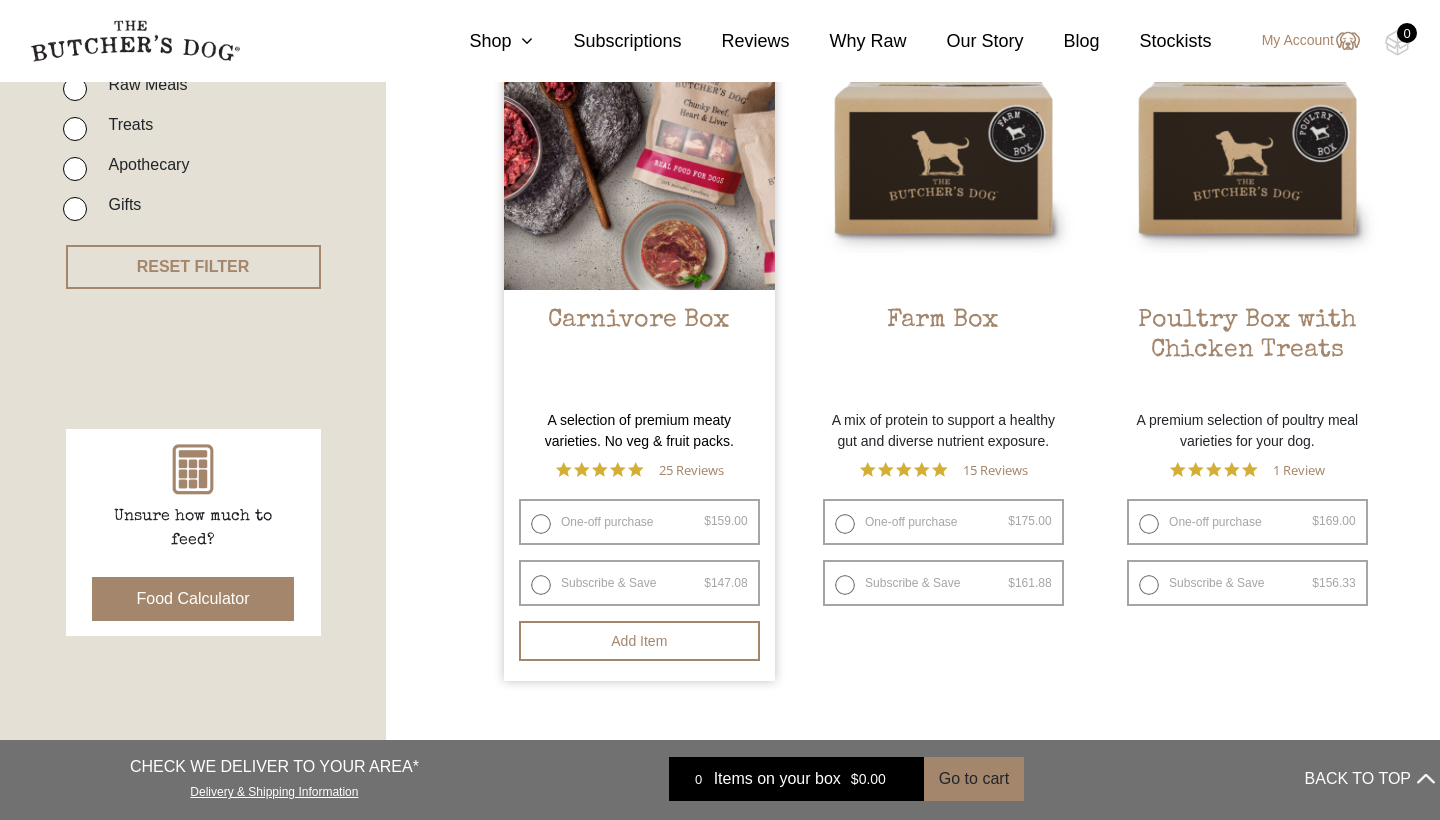 click on "One-off purchase  $ 159.00   —  or subscribe and save    7.5%" at bounding box center [639, 522] 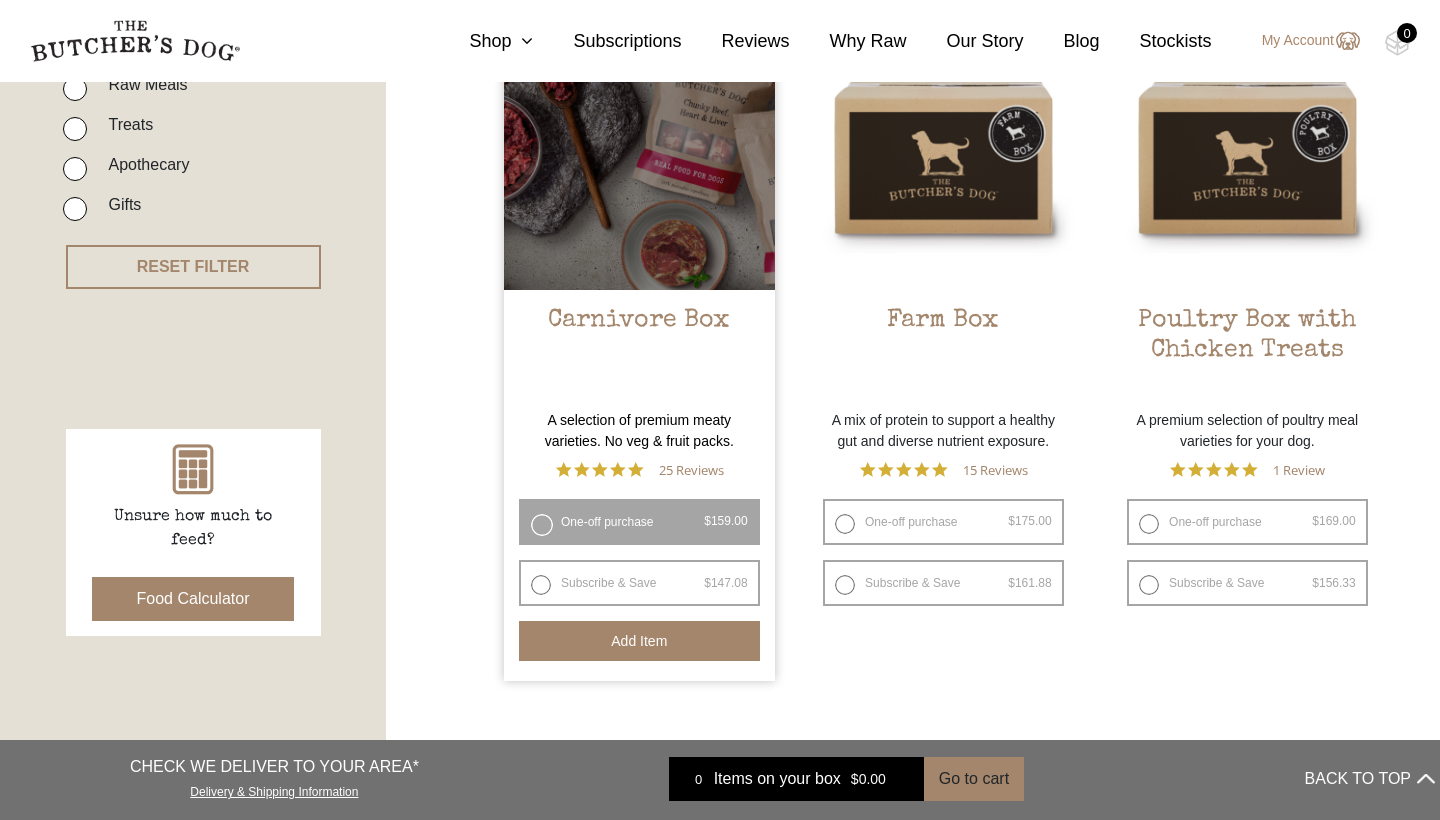 click on "Add item" at bounding box center [639, 641] 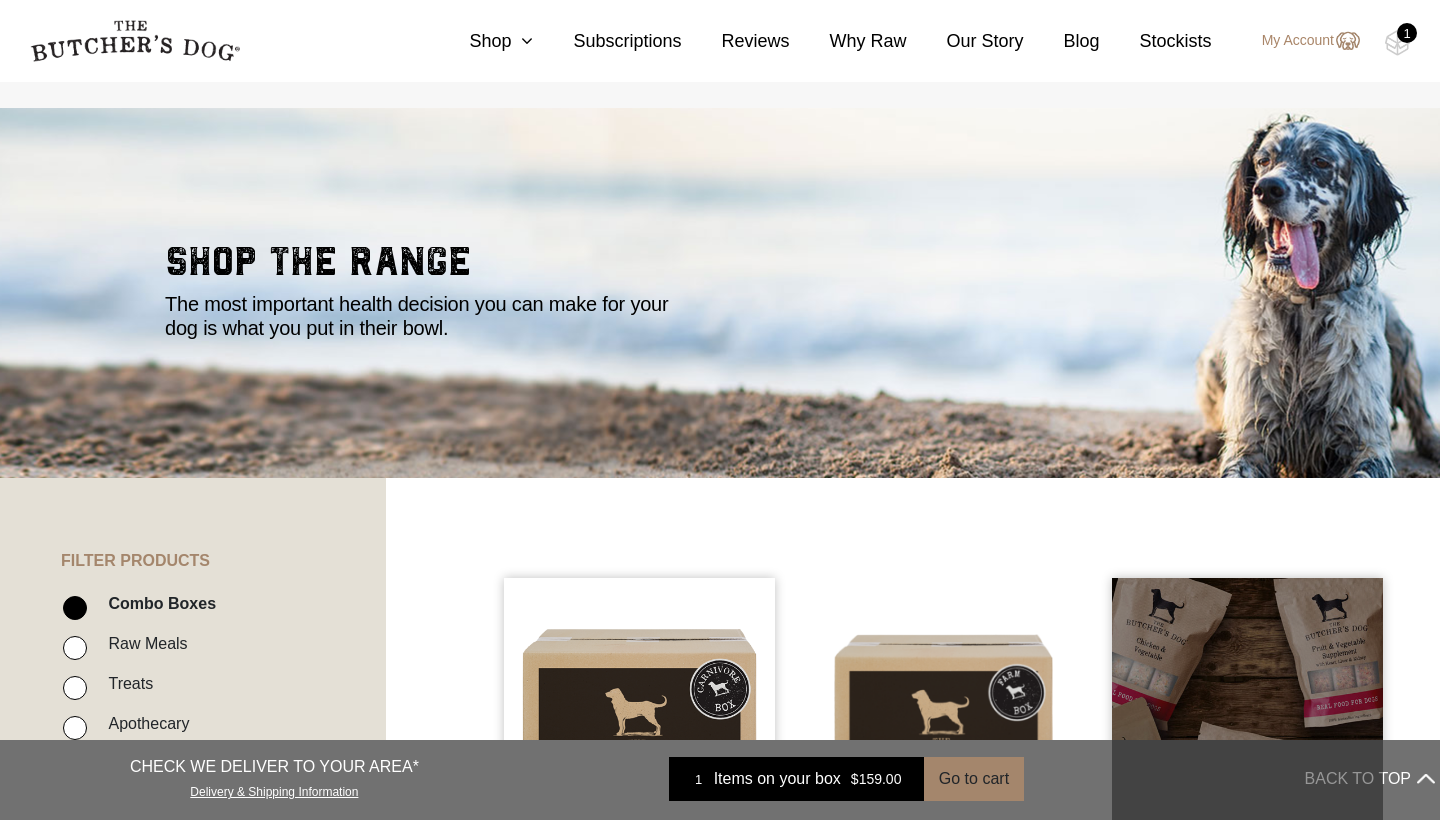 scroll, scrollTop: 12, scrollLeft: 0, axis: vertical 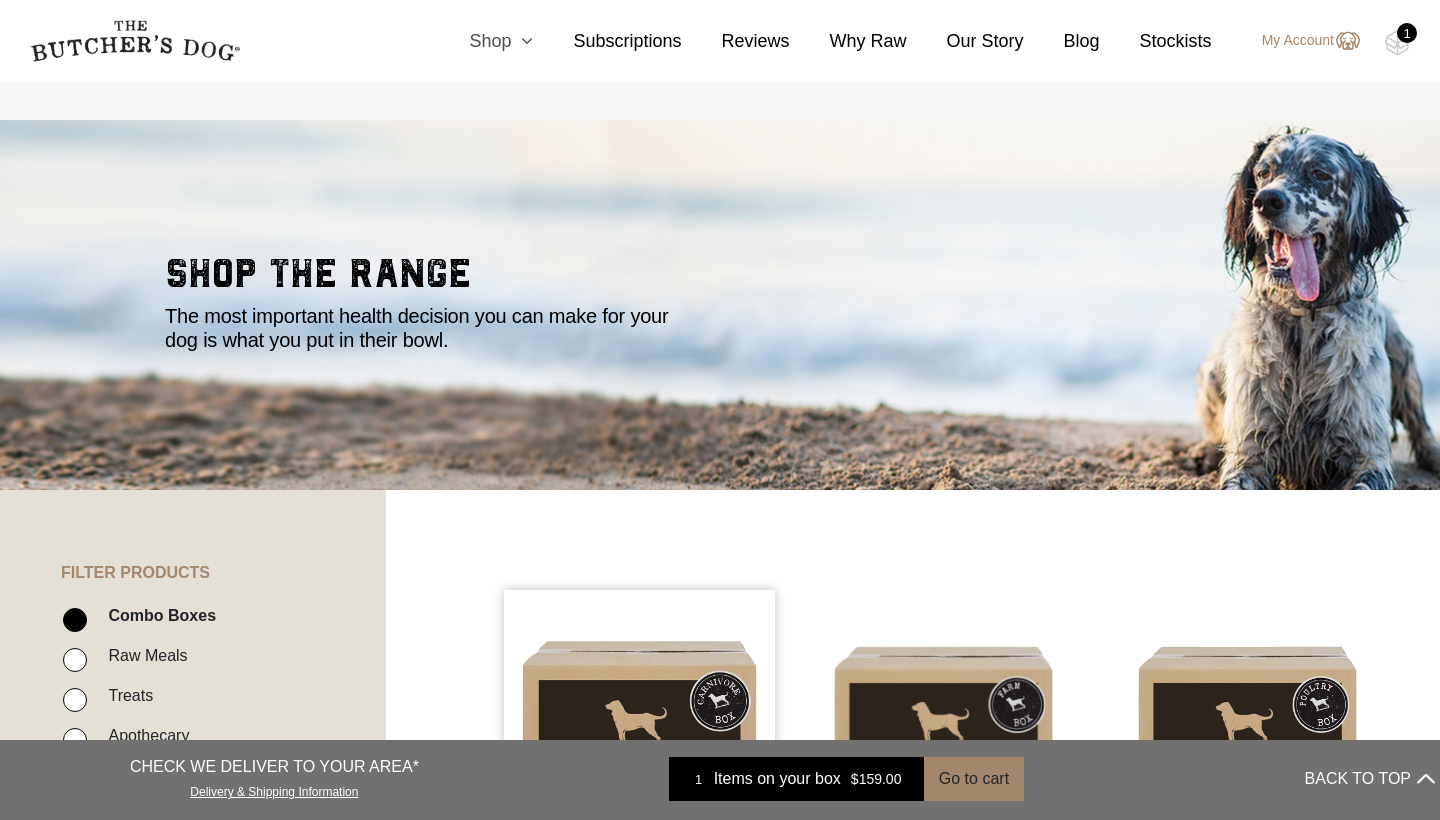 click on "Shop" at bounding box center [481, 41] 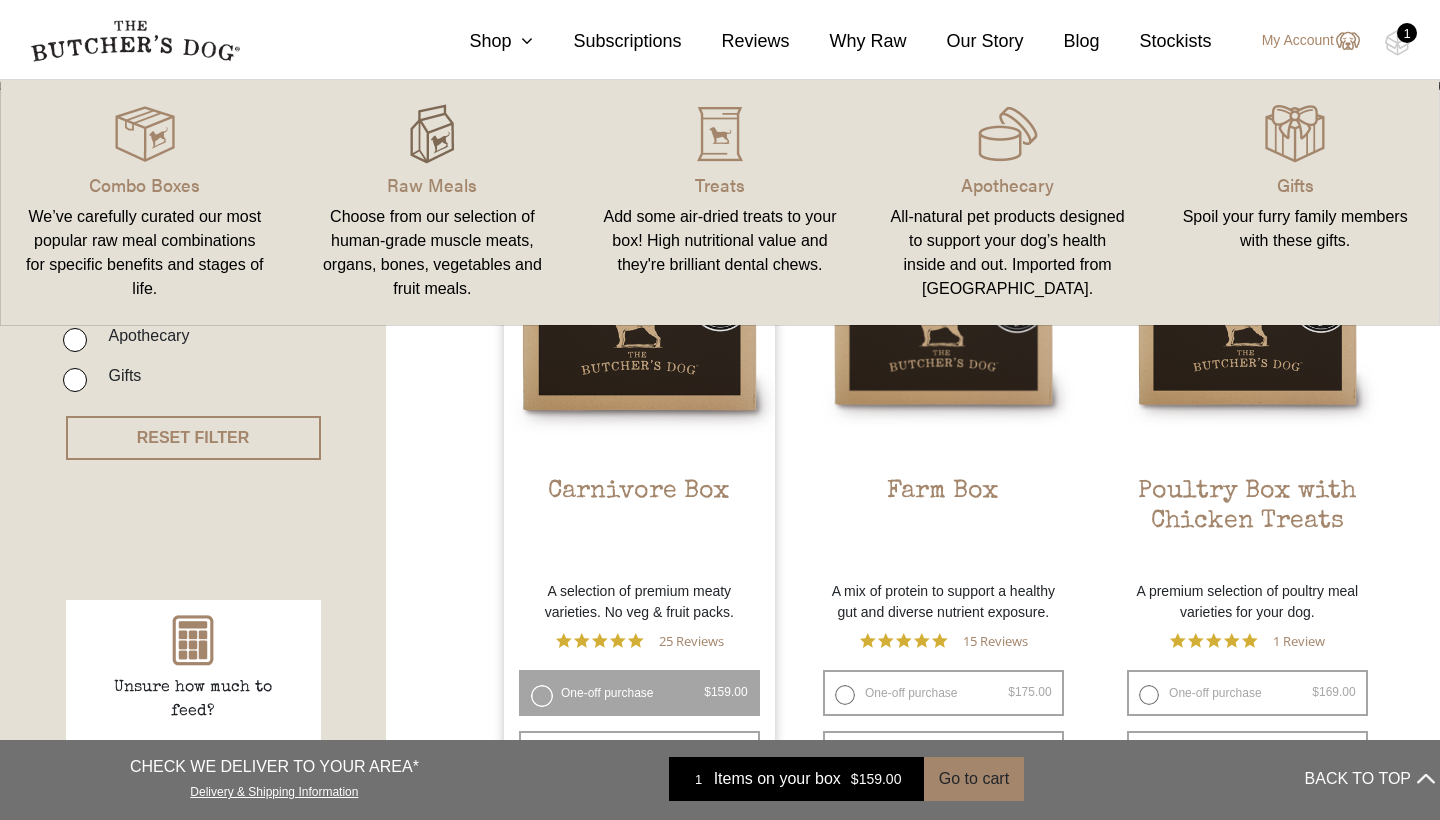 scroll, scrollTop: 415, scrollLeft: 0, axis: vertical 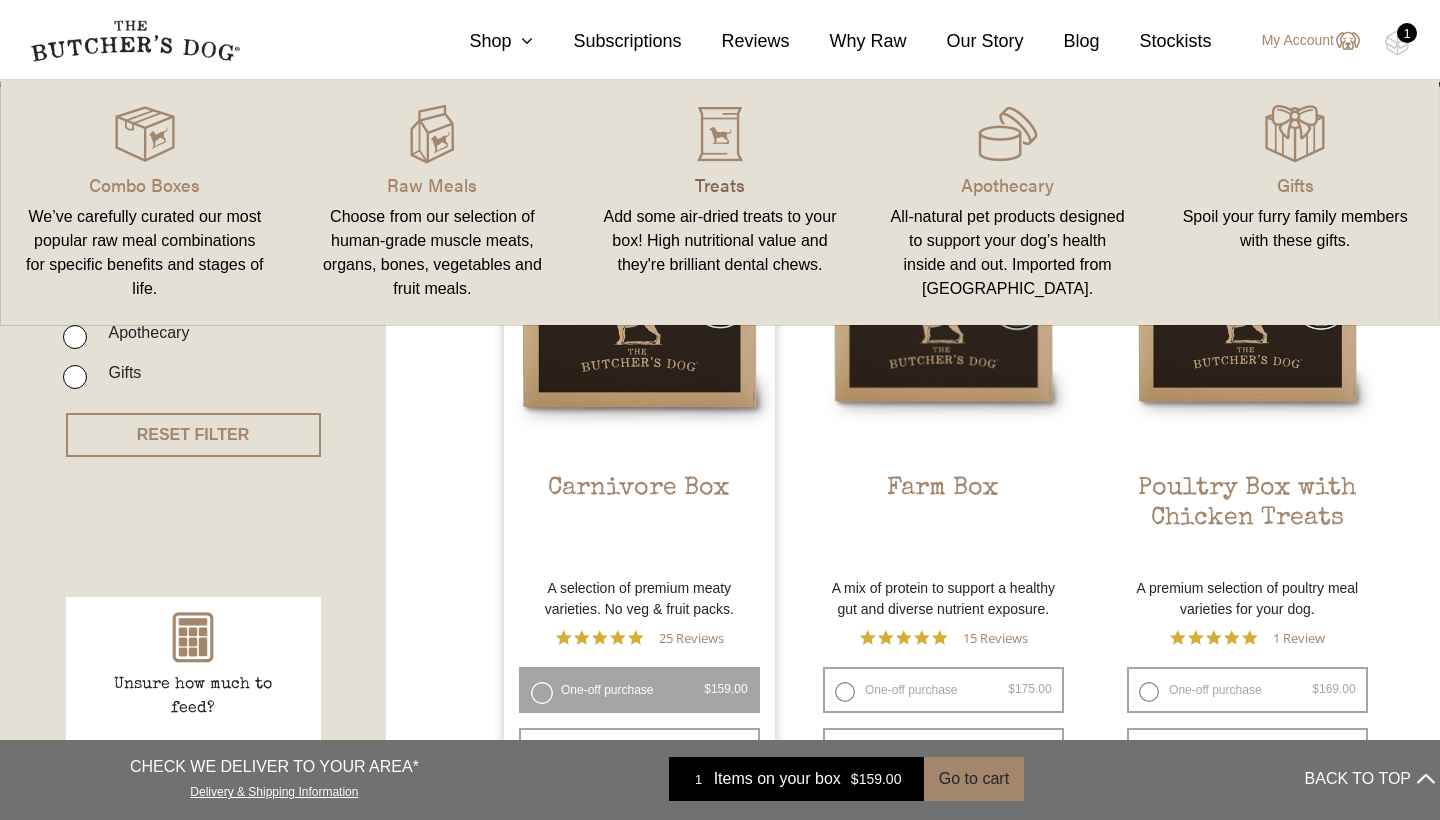 click on "Treats" at bounding box center [720, 184] 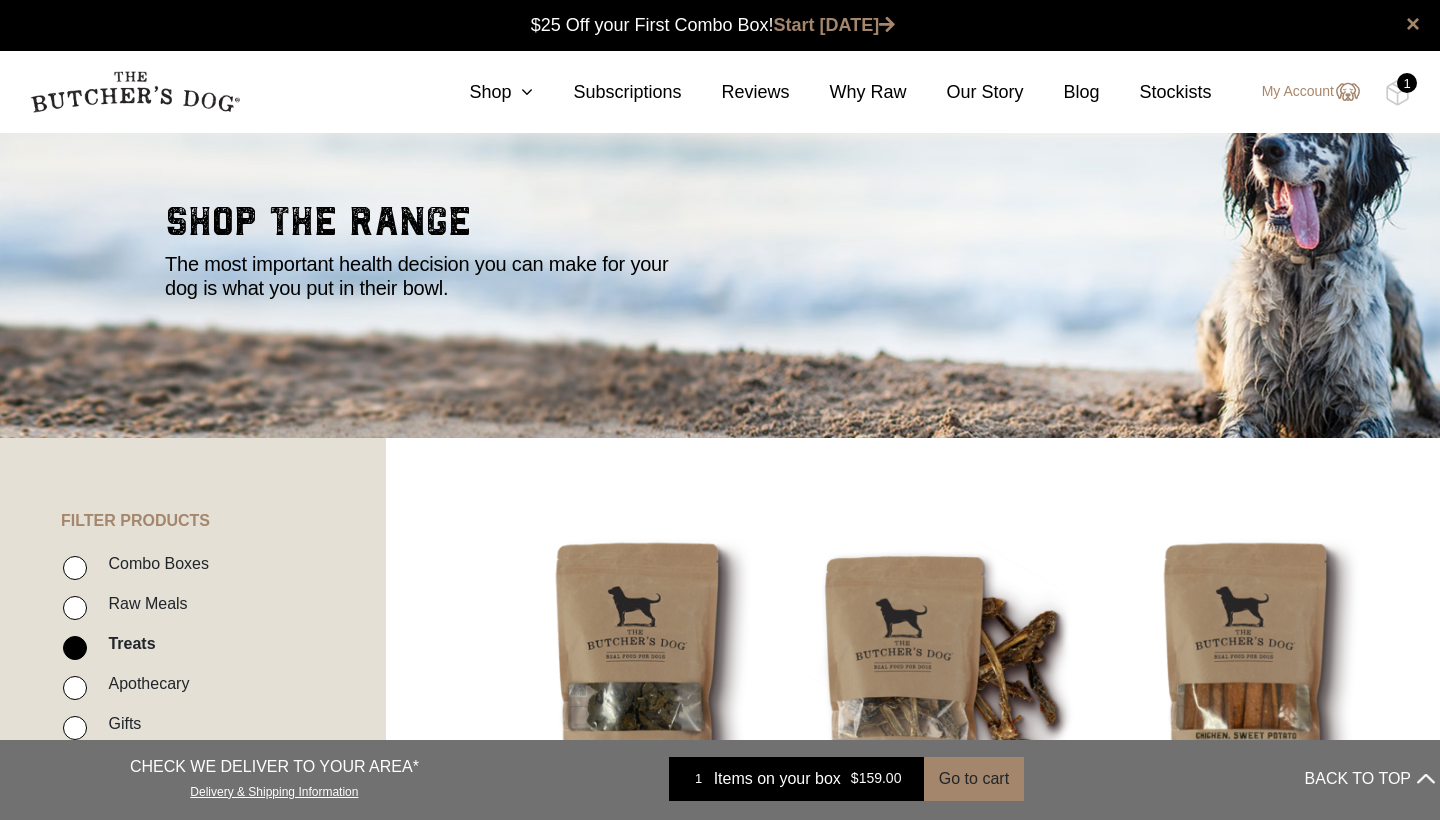 scroll, scrollTop: 0, scrollLeft: 0, axis: both 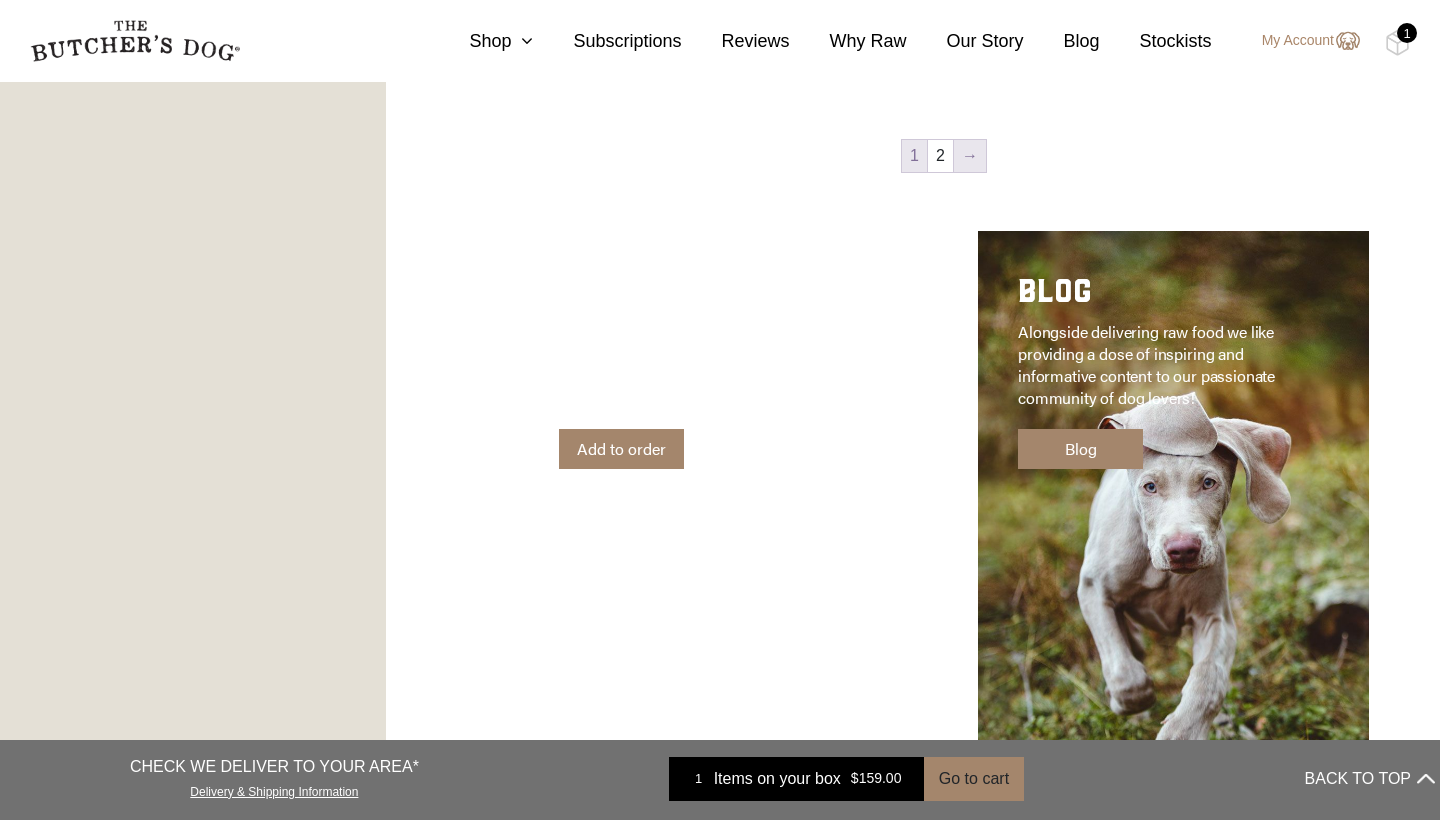 click on "→" at bounding box center [970, 156] 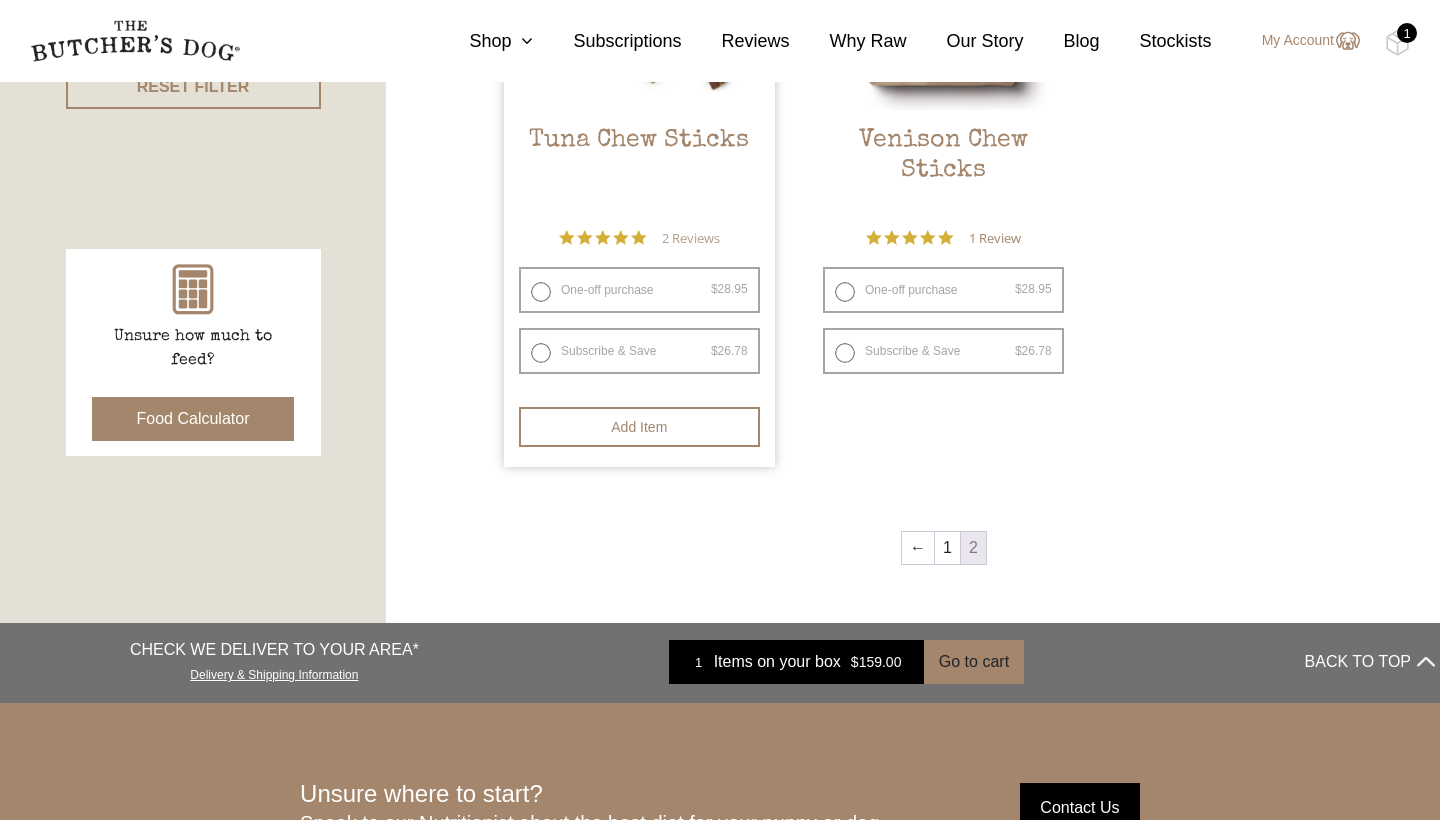 scroll, scrollTop: 792, scrollLeft: 0, axis: vertical 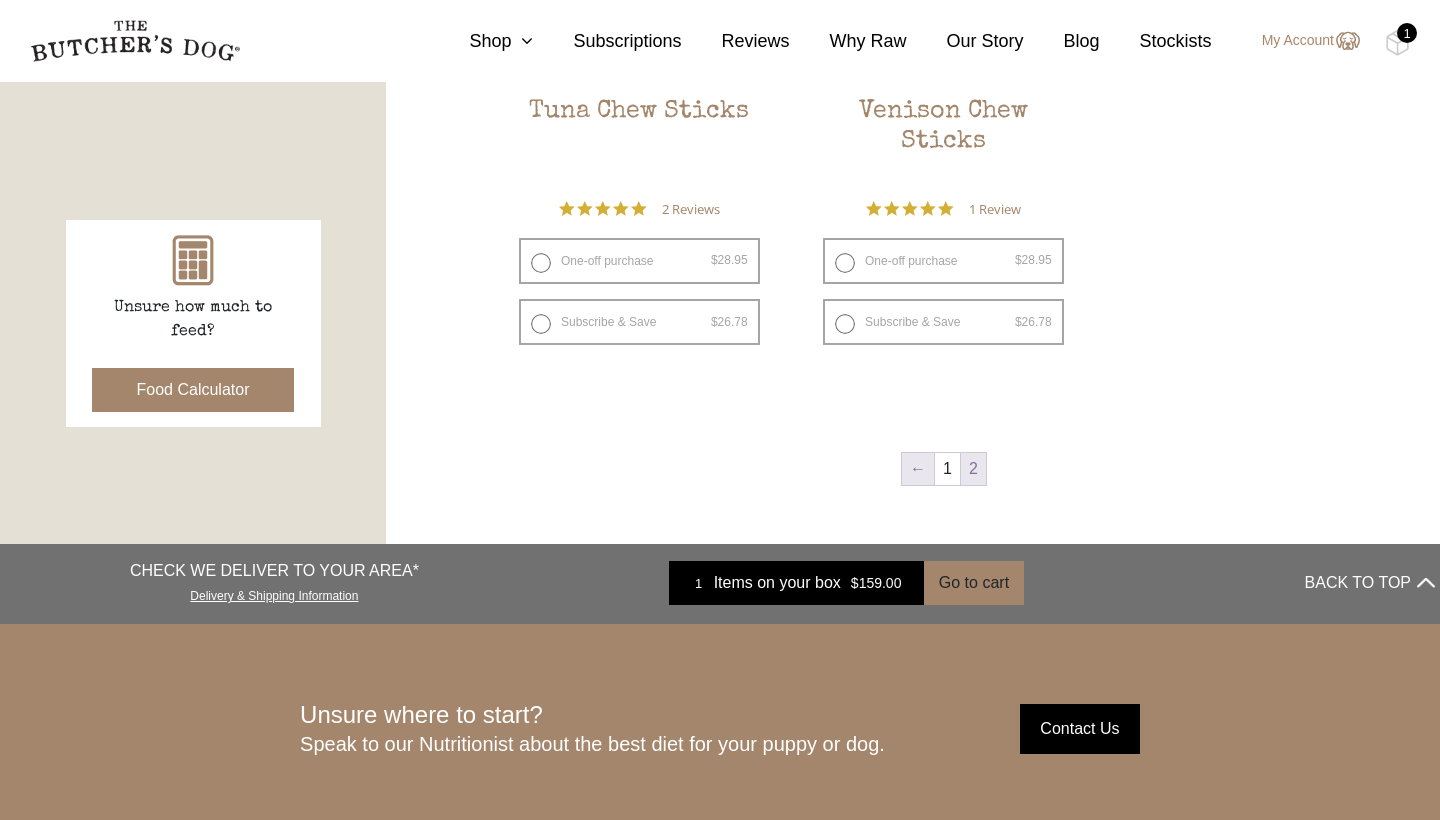 click on "←" at bounding box center (918, 469) 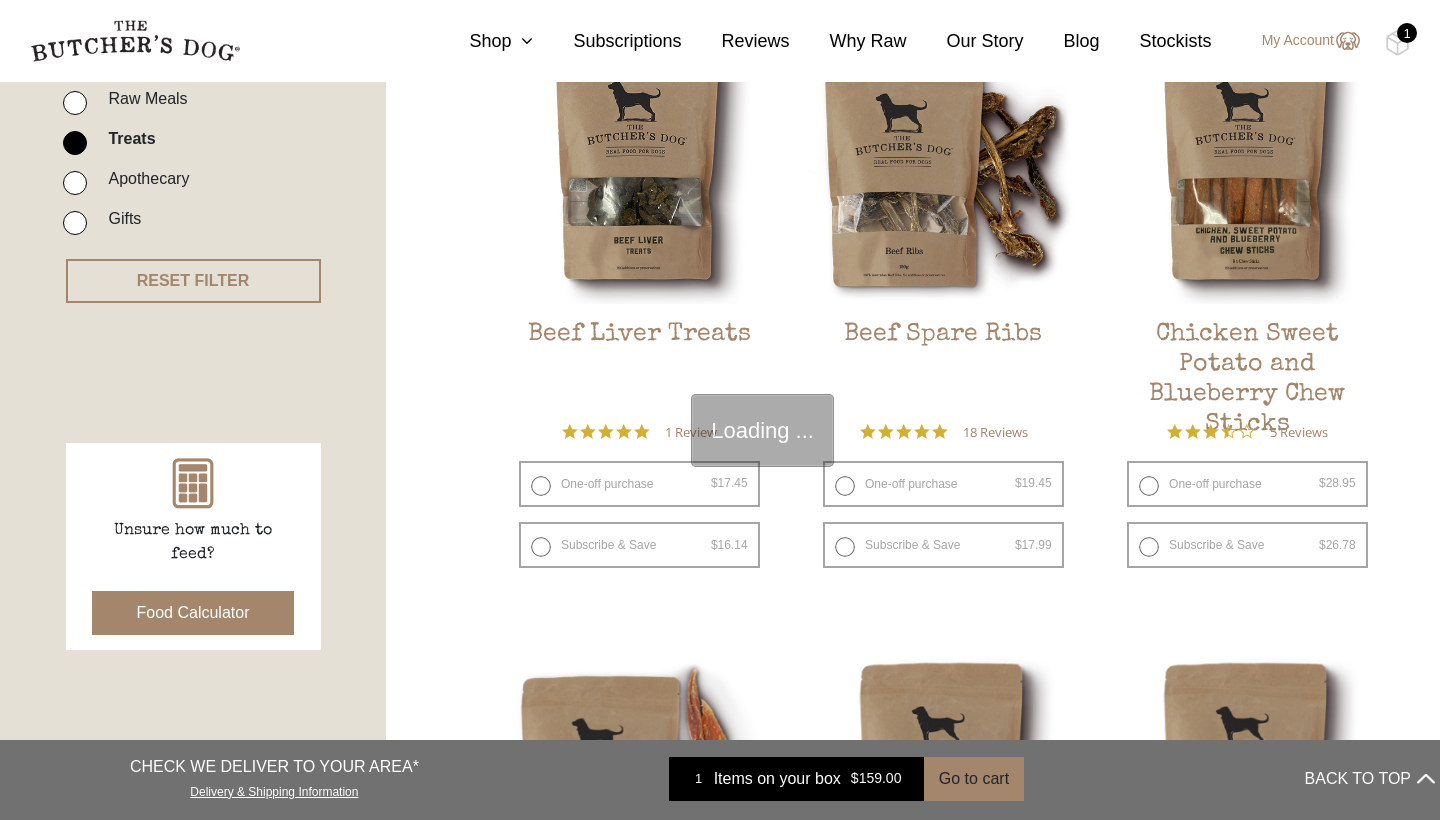 scroll, scrollTop: 452, scrollLeft: 0, axis: vertical 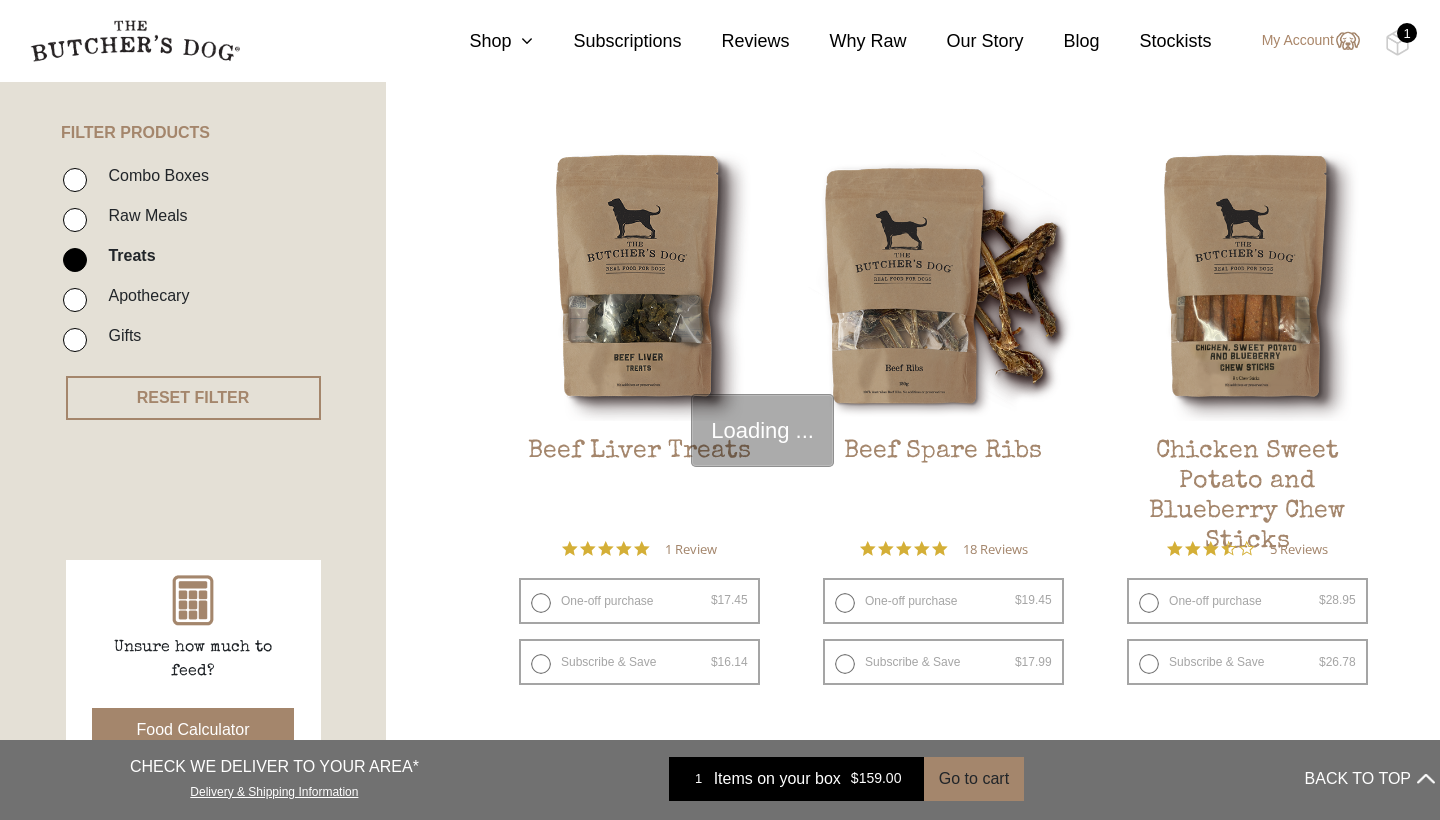 click at bounding box center [0, 0] 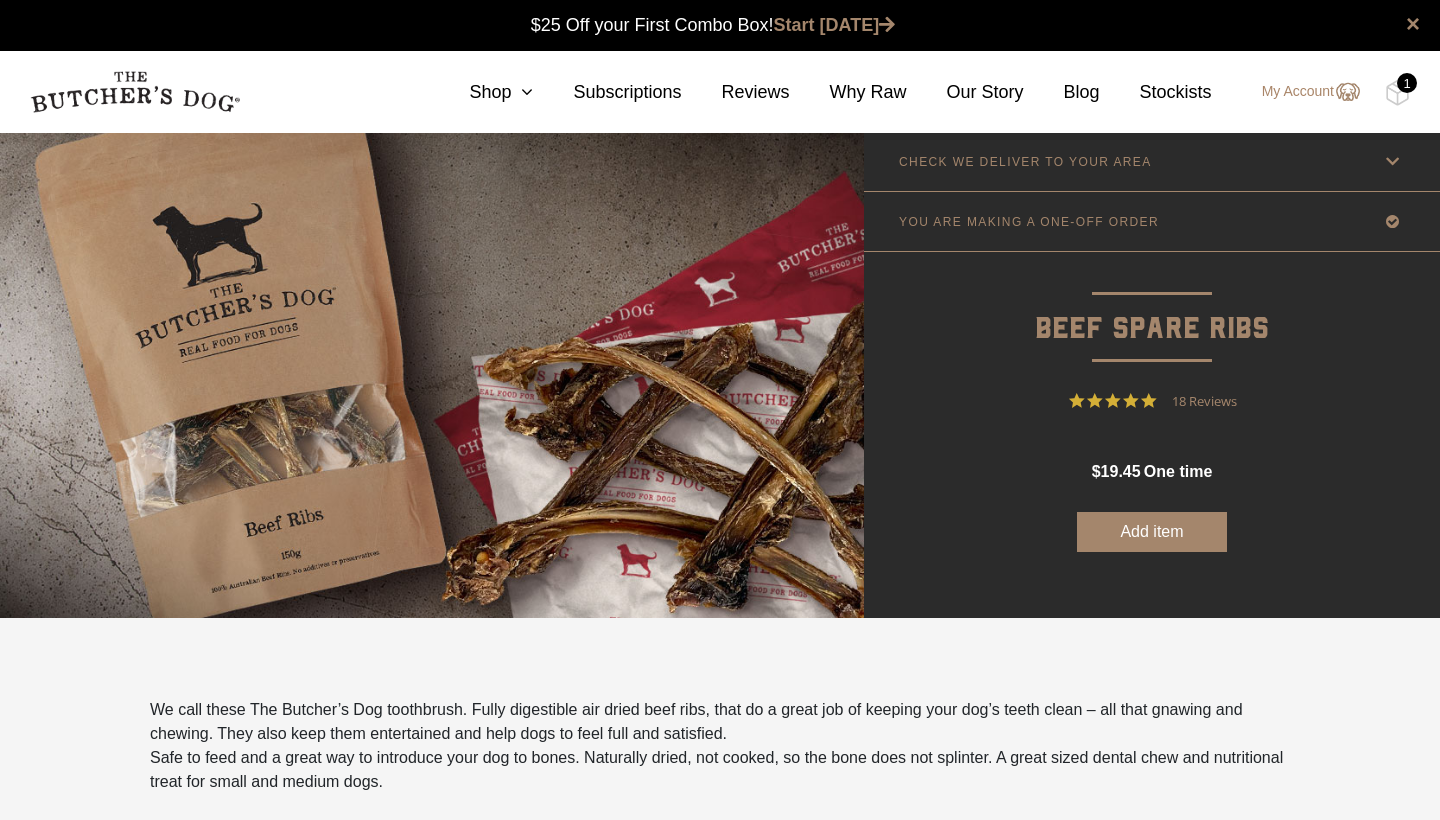 scroll, scrollTop: 40, scrollLeft: 0, axis: vertical 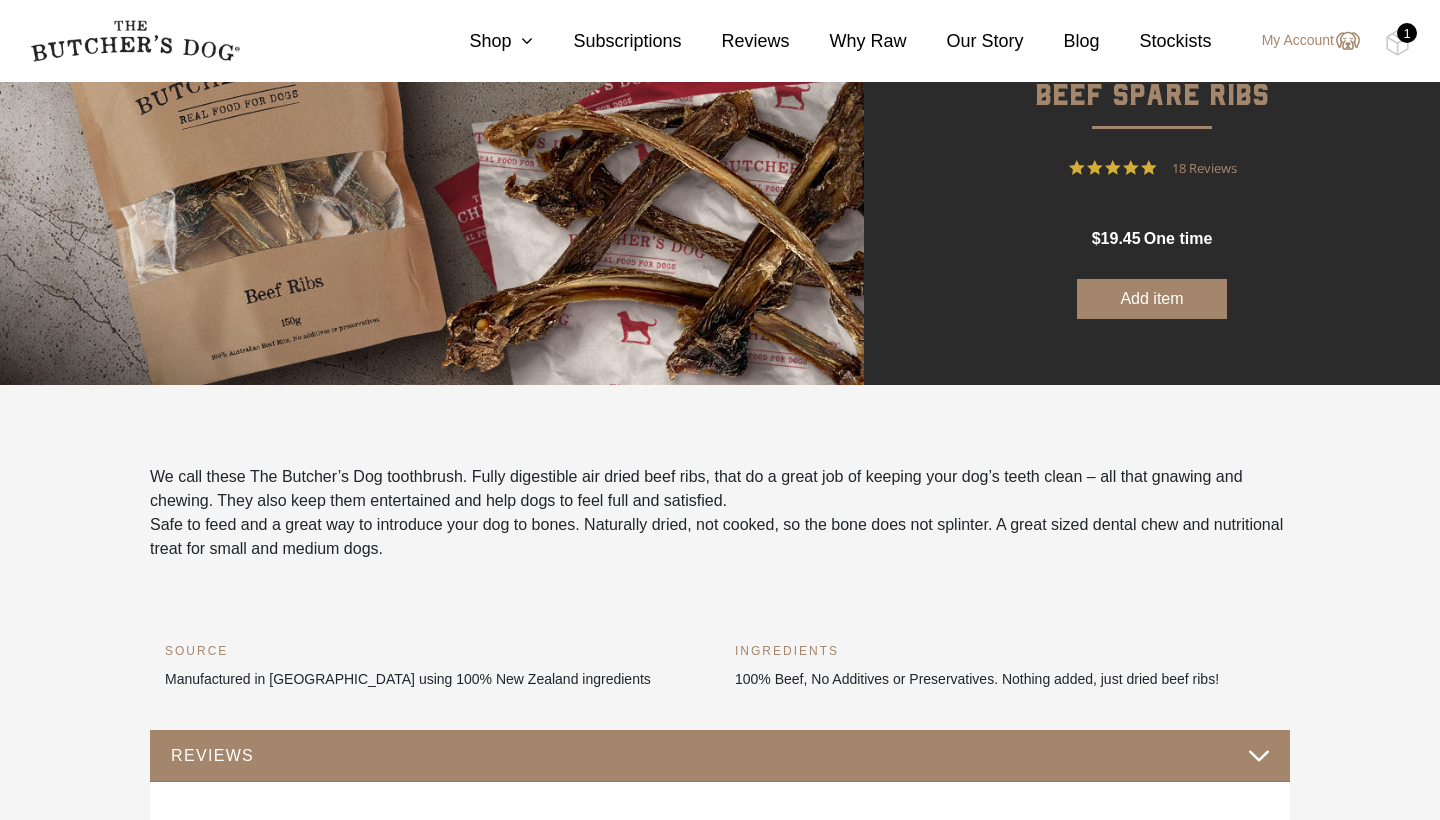 click on "Add item" at bounding box center [1152, 299] 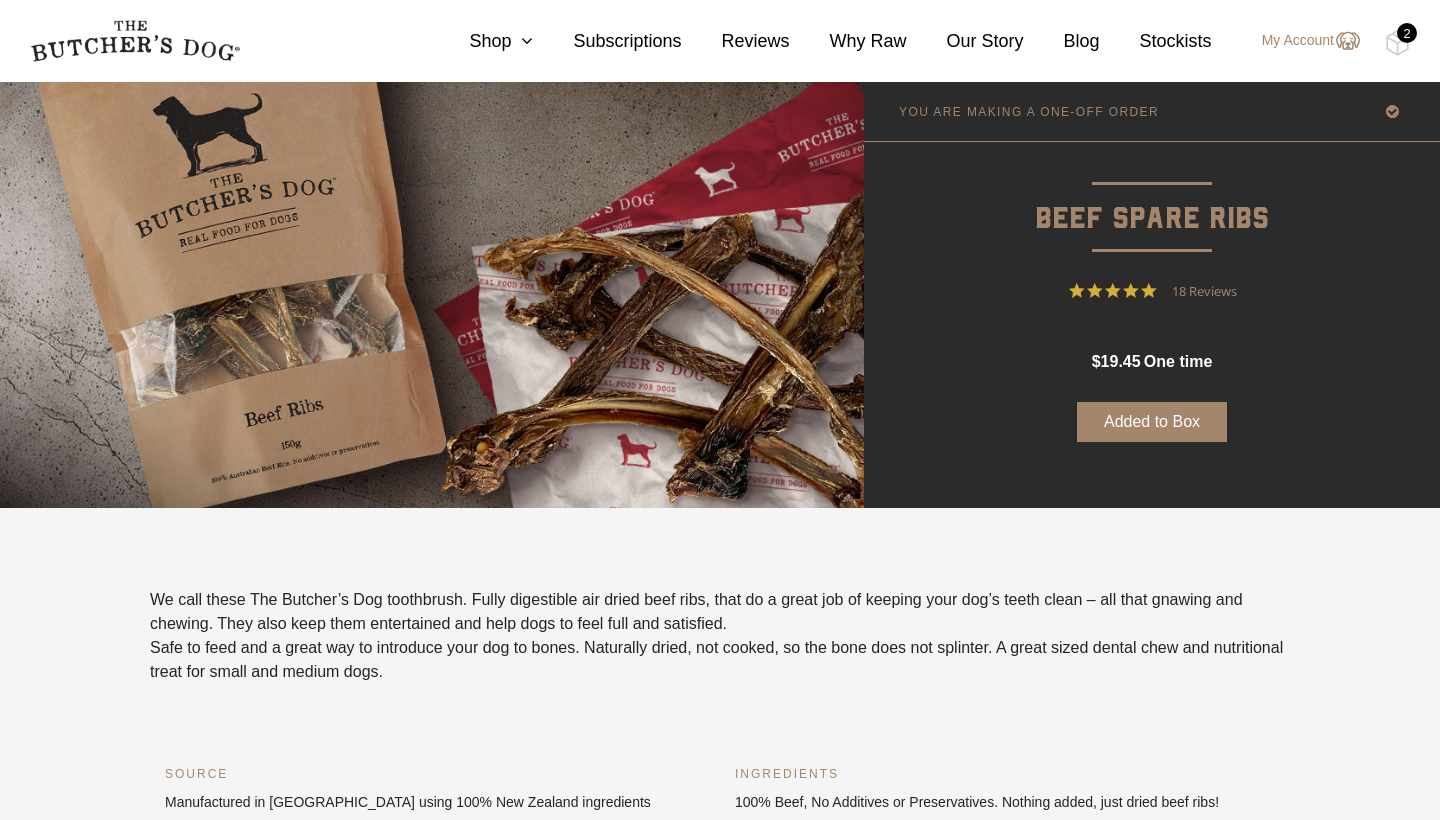 scroll, scrollTop: 88, scrollLeft: 0, axis: vertical 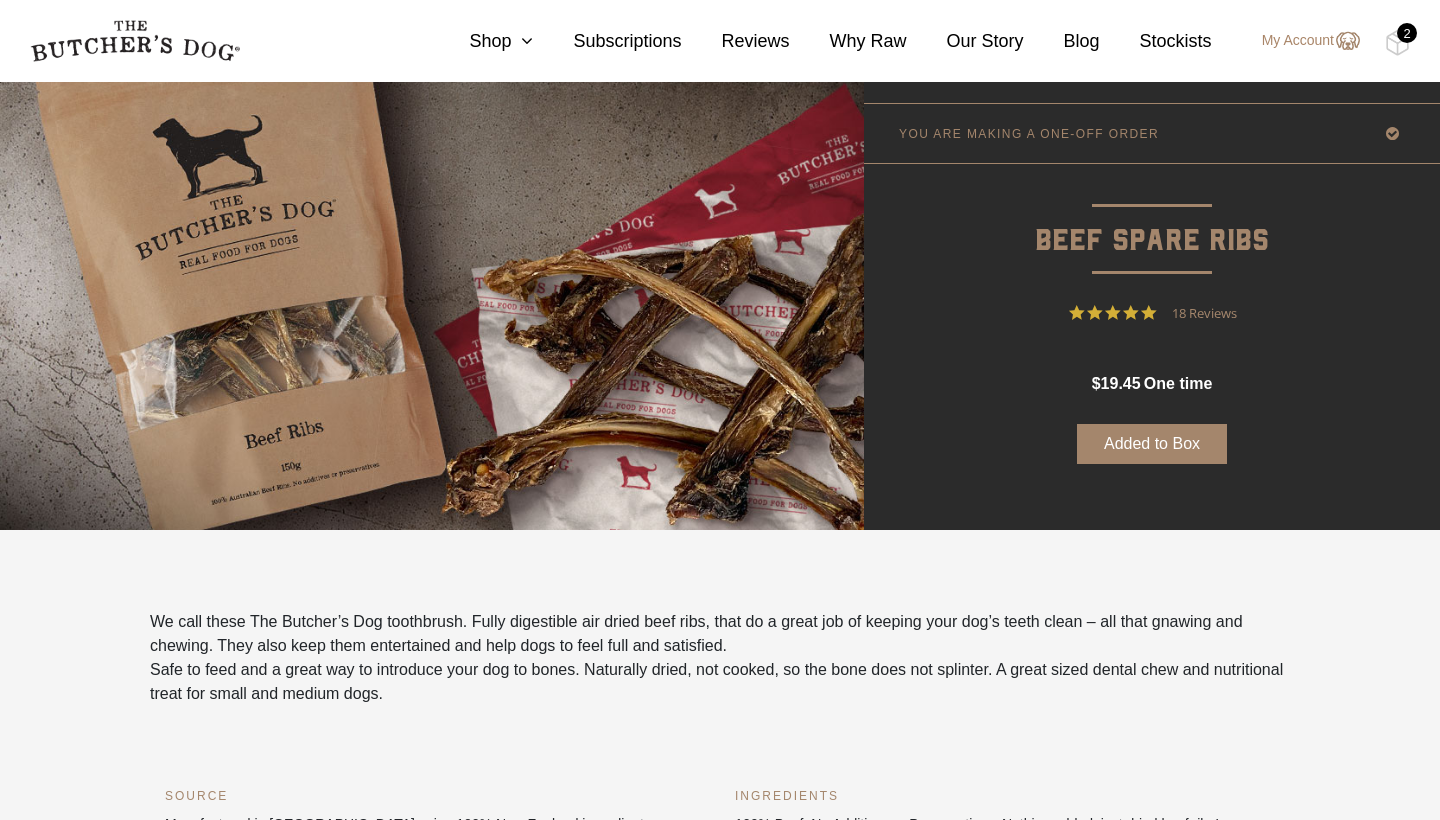 click on "2" at bounding box center [1407, 33] 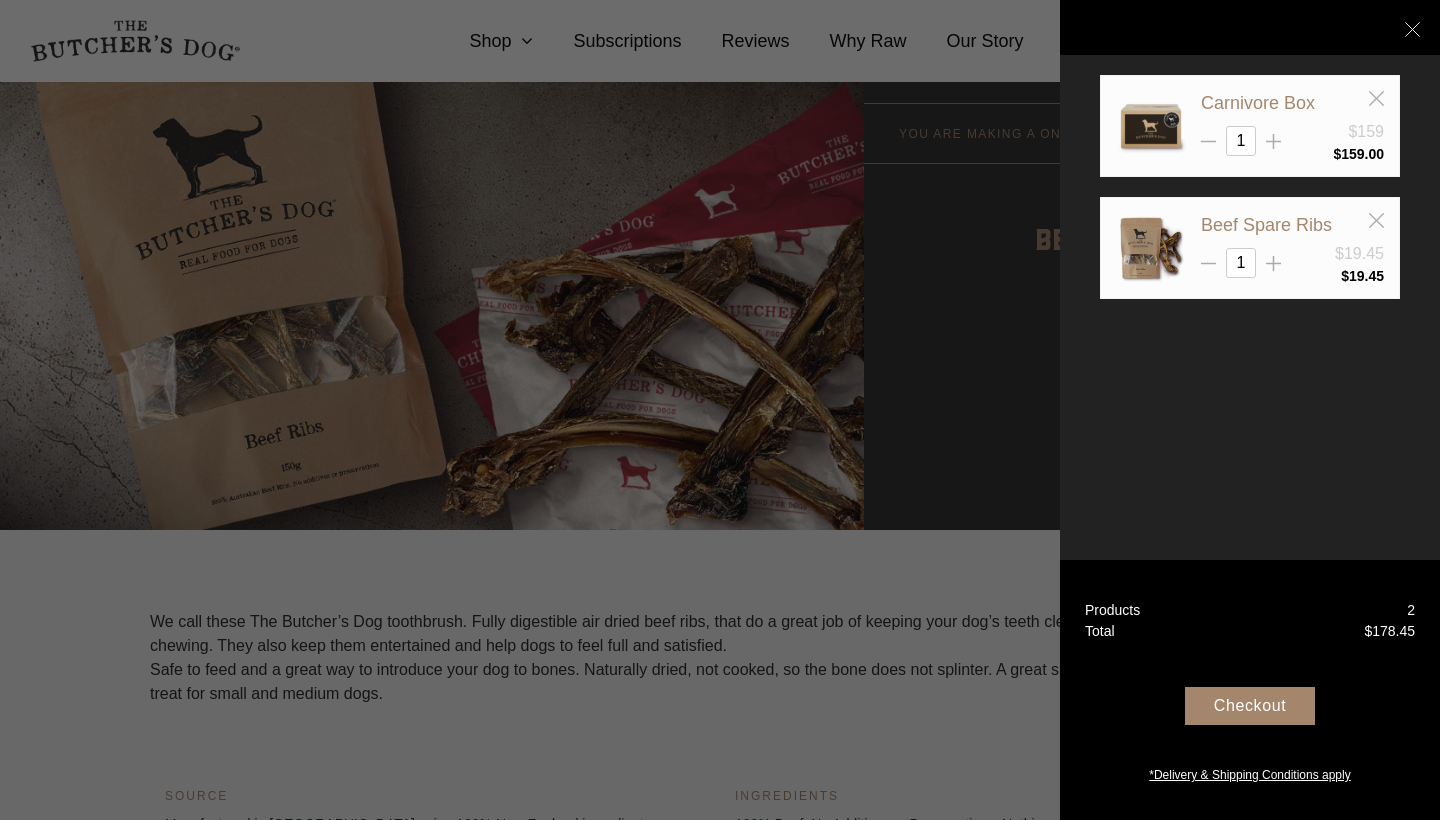click at bounding box center (720, 410) 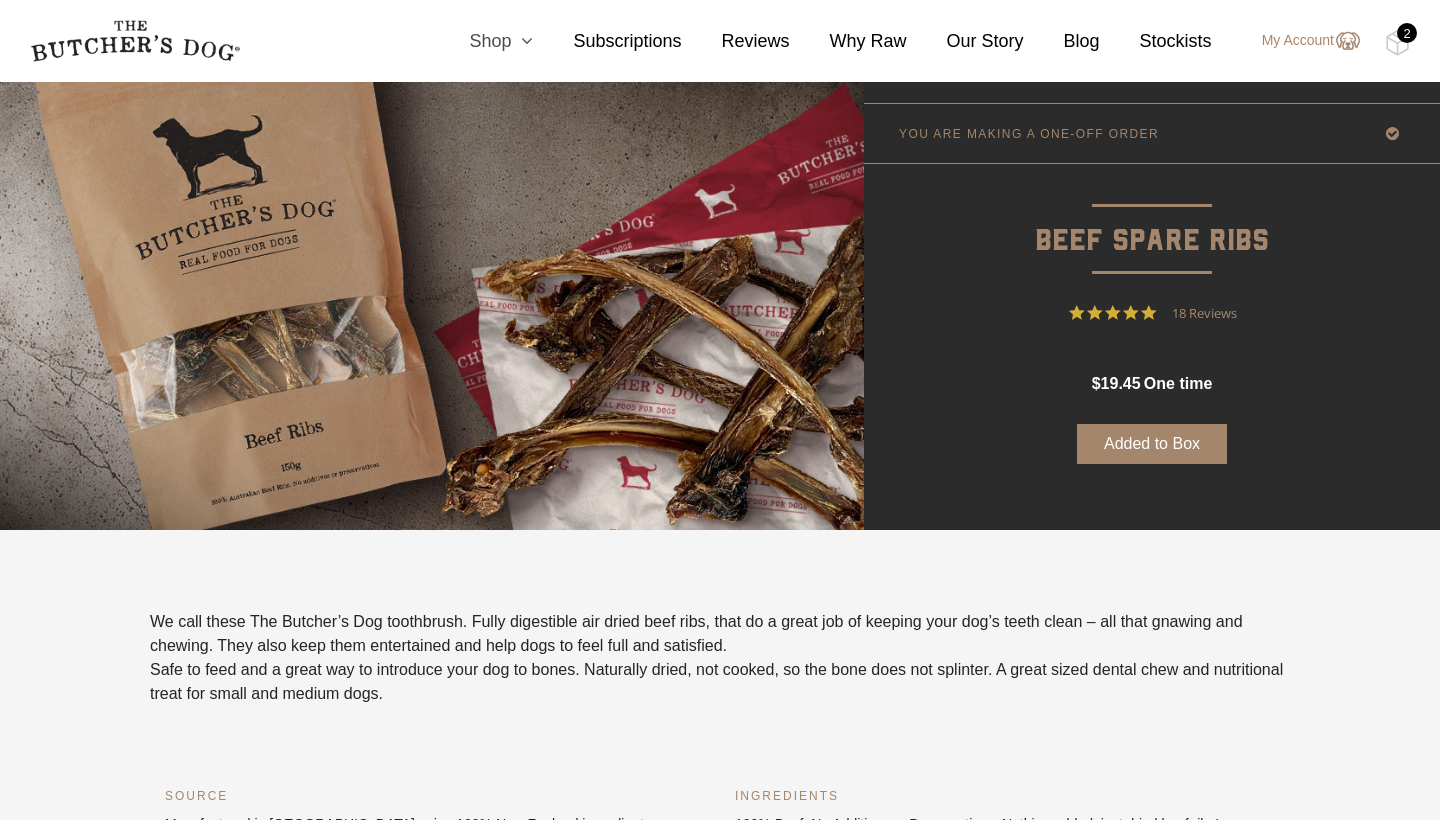 click on "Shop" at bounding box center [481, 41] 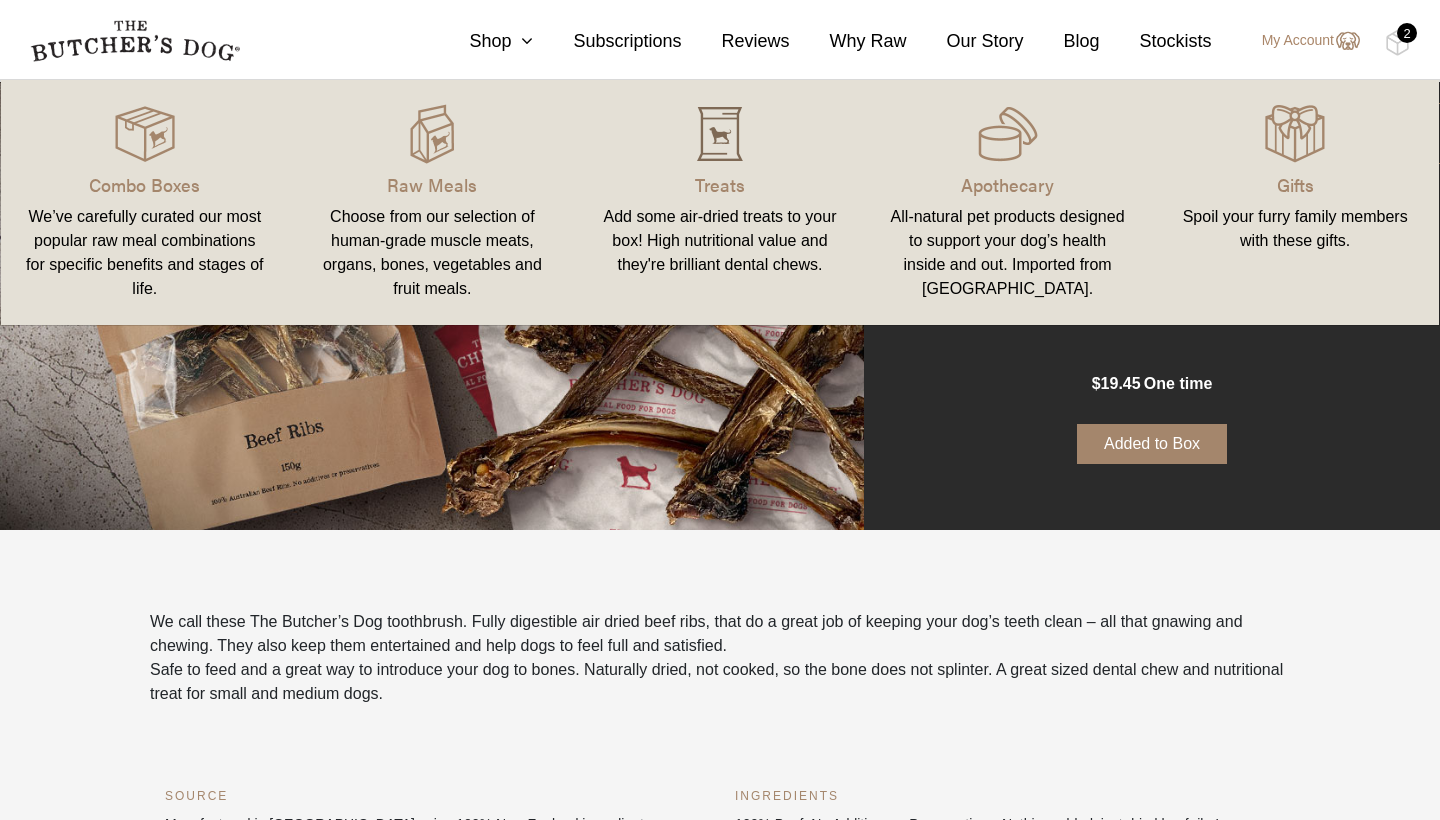 click at bounding box center (720, 134) 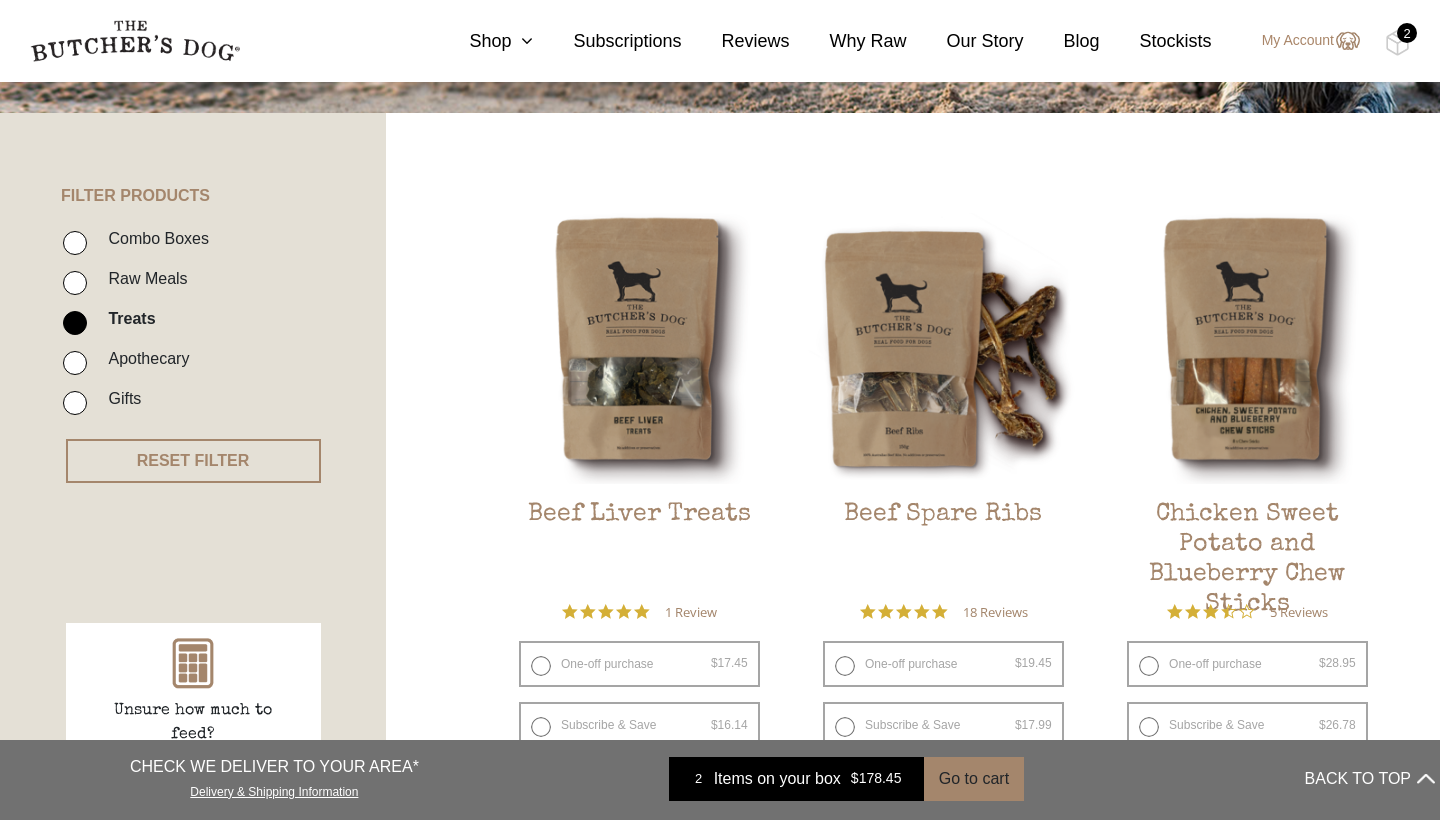 scroll, scrollTop: 0, scrollLeft: 0, axis: both 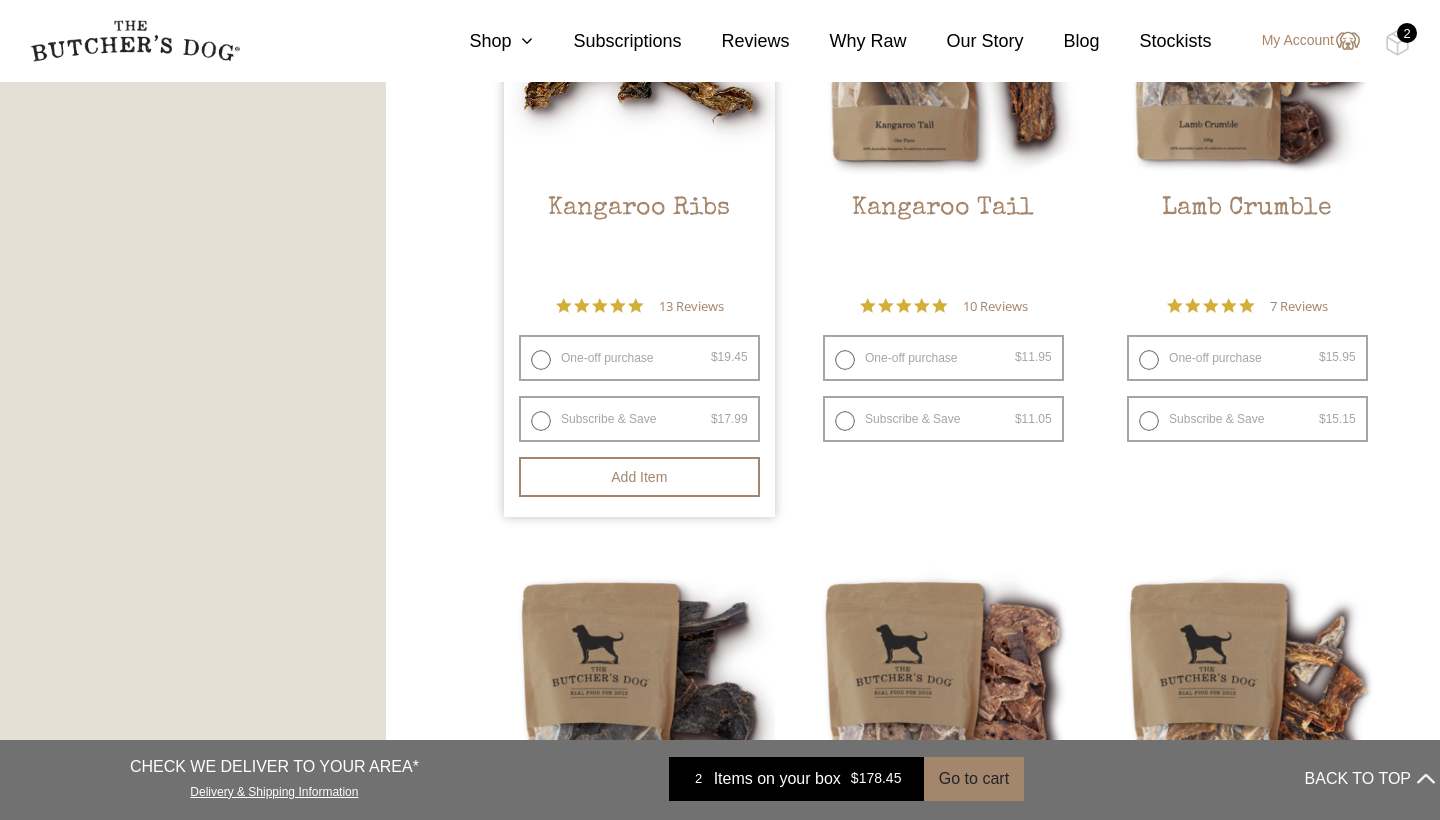 click on "One-off purchase  $ 19.45   —  or subscribe and save    7.5%" at bounding box center (639, 358) 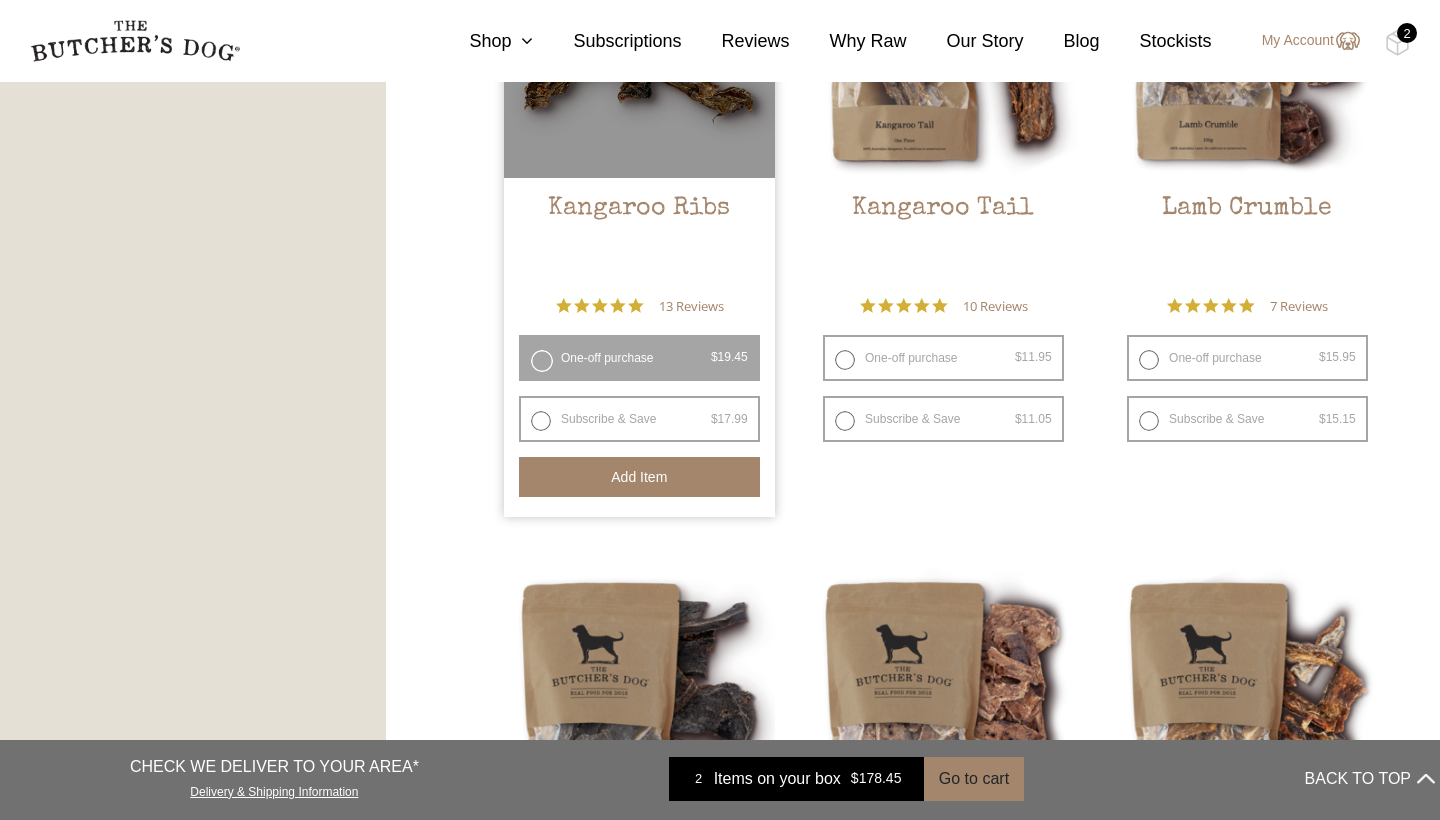 click on "Add item" at bounding box center (639, 477) 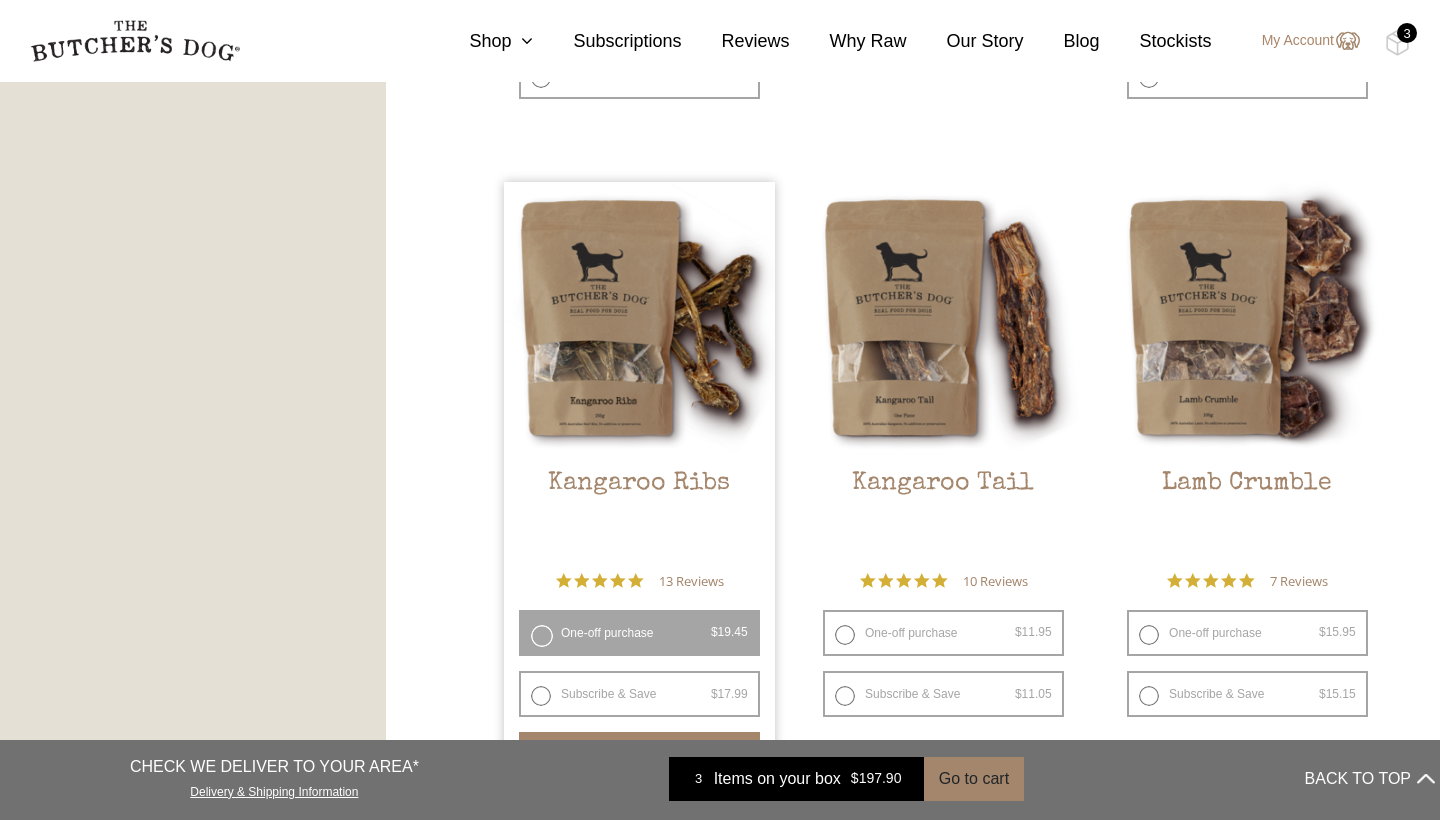 scroll, scrollTop: 1659, scrollLeft: 0, axis: vertical 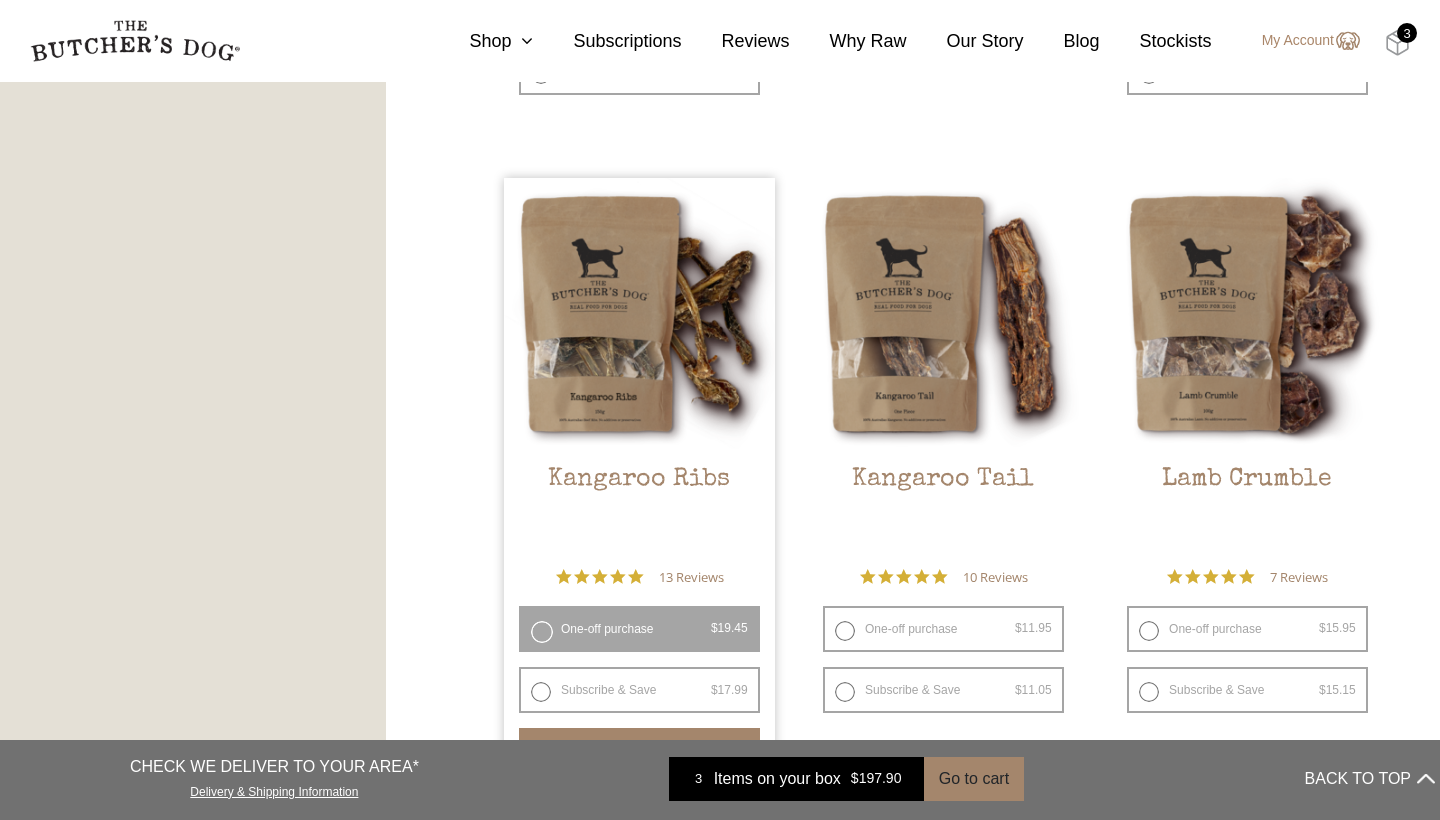 click at bounding box center (1397, 43) 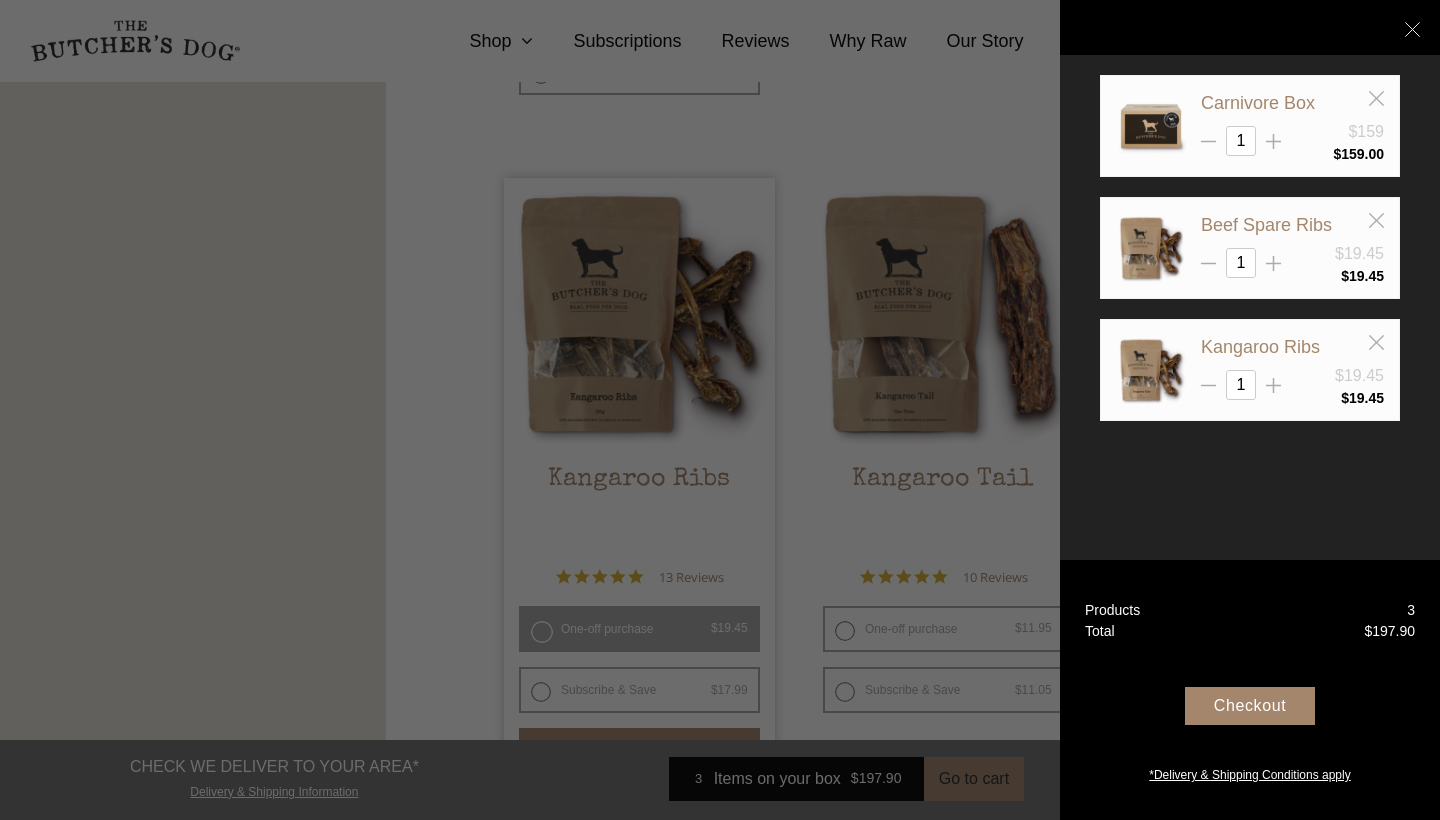 click on "Checkout" at bounding box center [1250, 706] 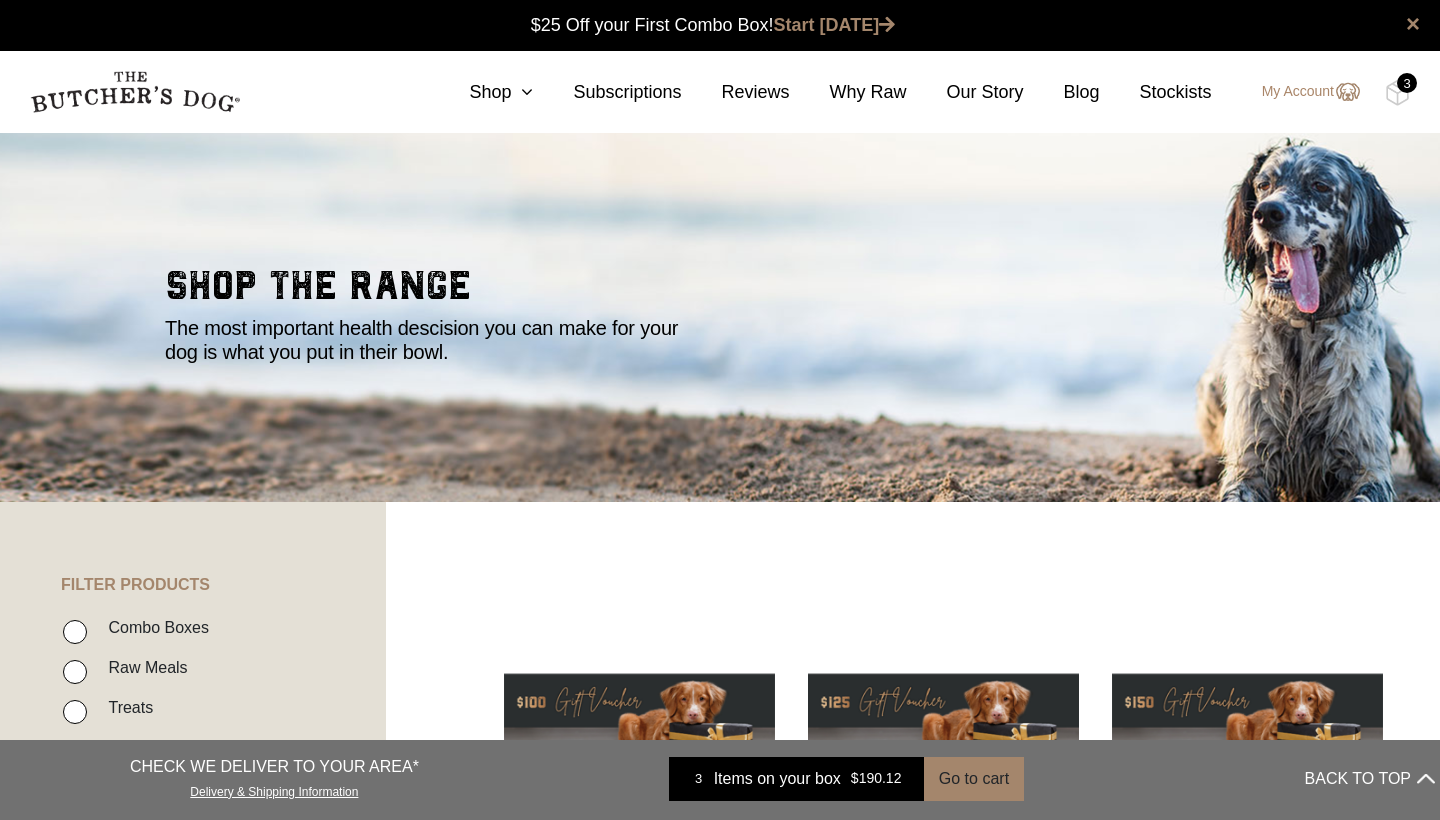 click on "Shop" at bounding box center (481, 92) 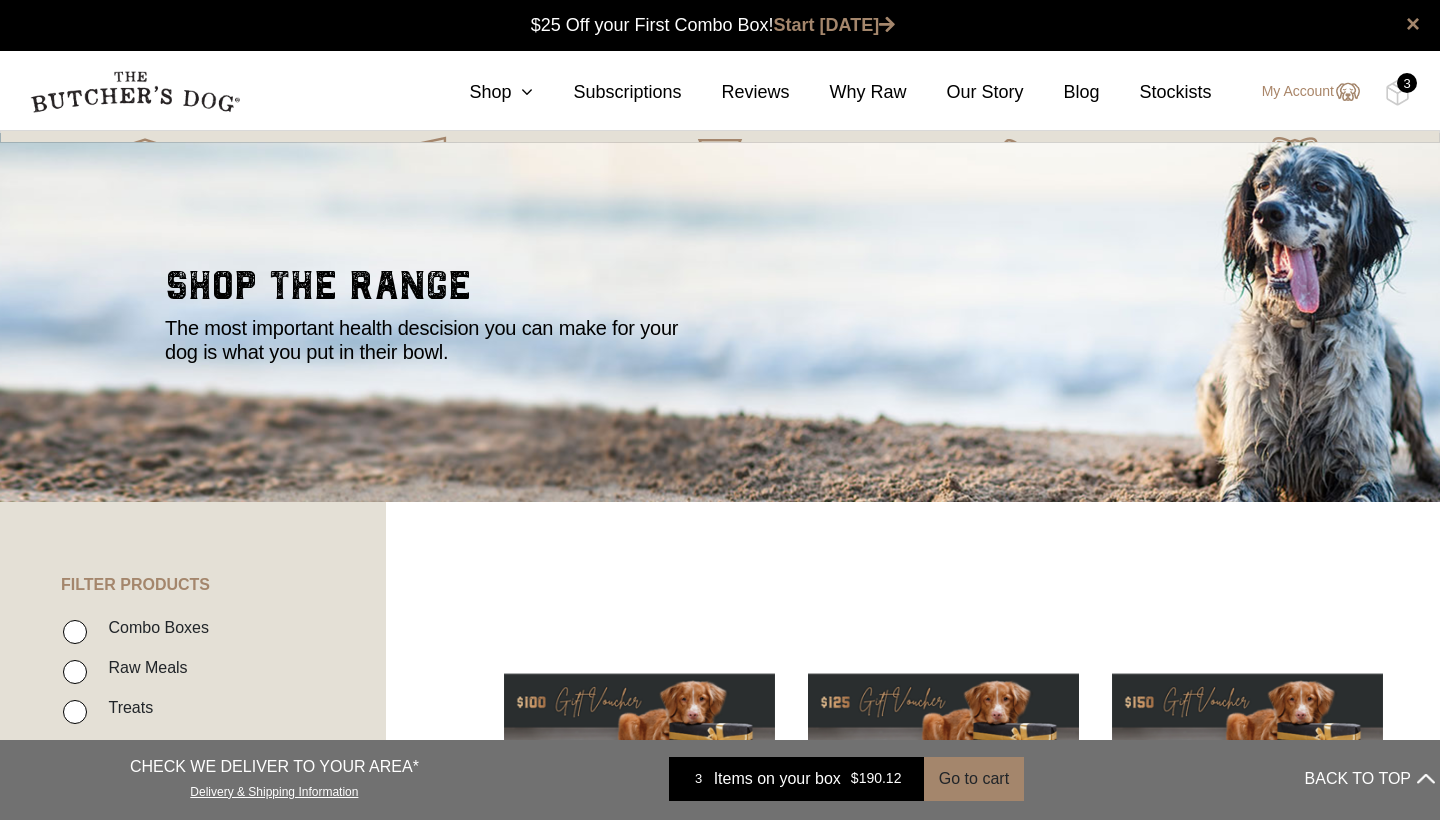 scroll, scrollTop: 0, scrollLeft: 0, axis: both 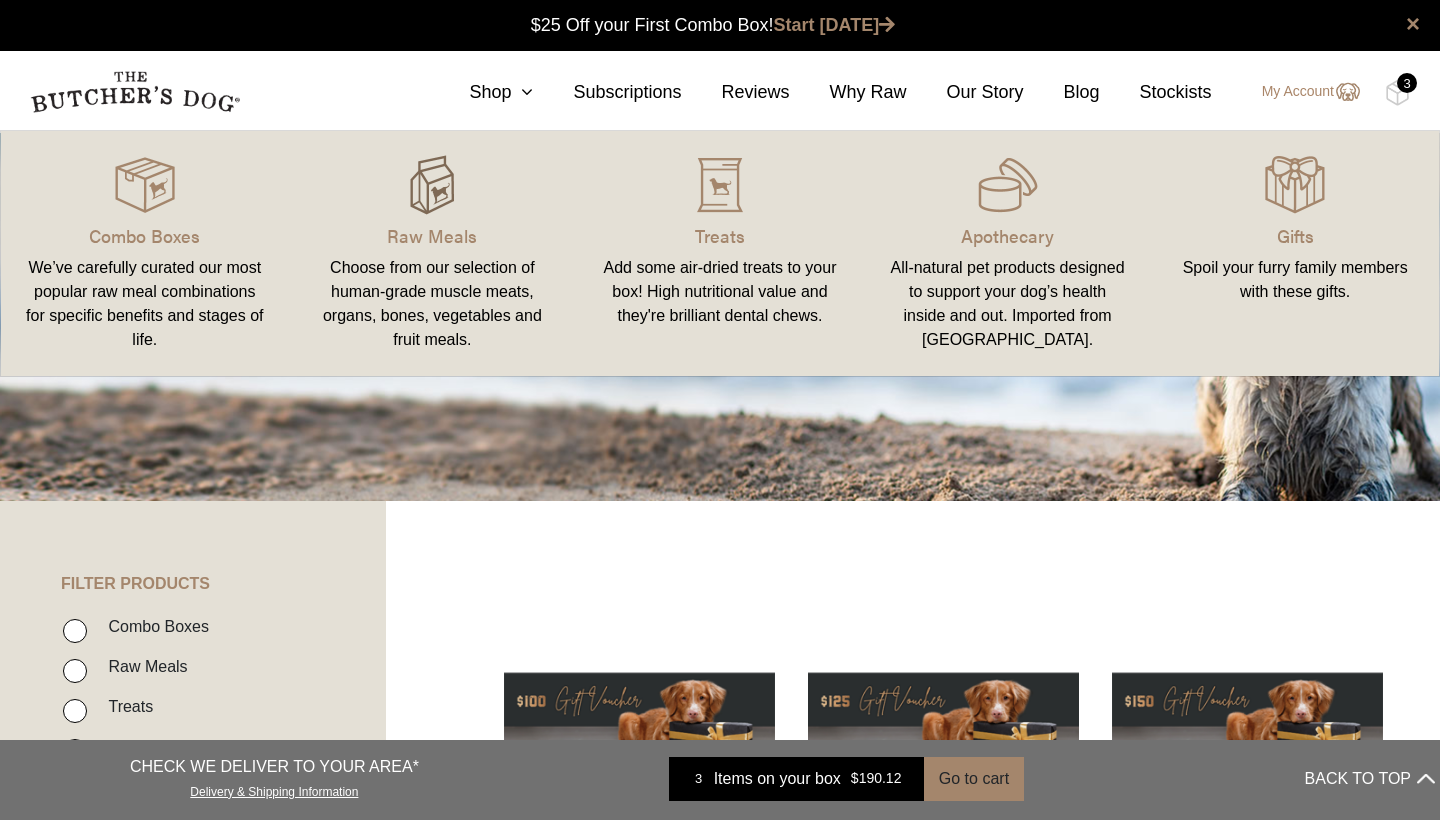 click at bounding box center [433, 185] 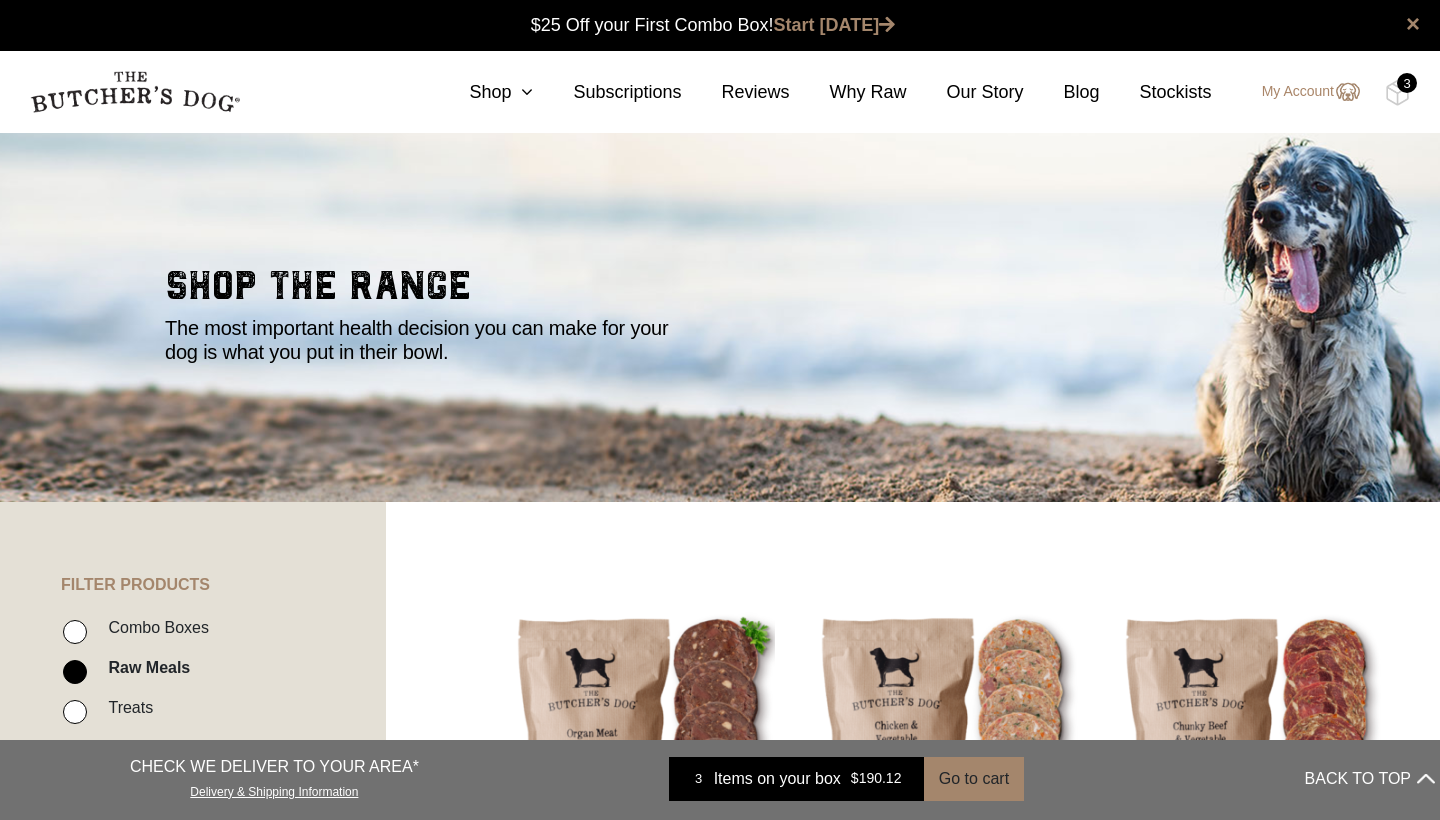 scroll, scrollTop: 0, scrollLeft: 0, axis: both 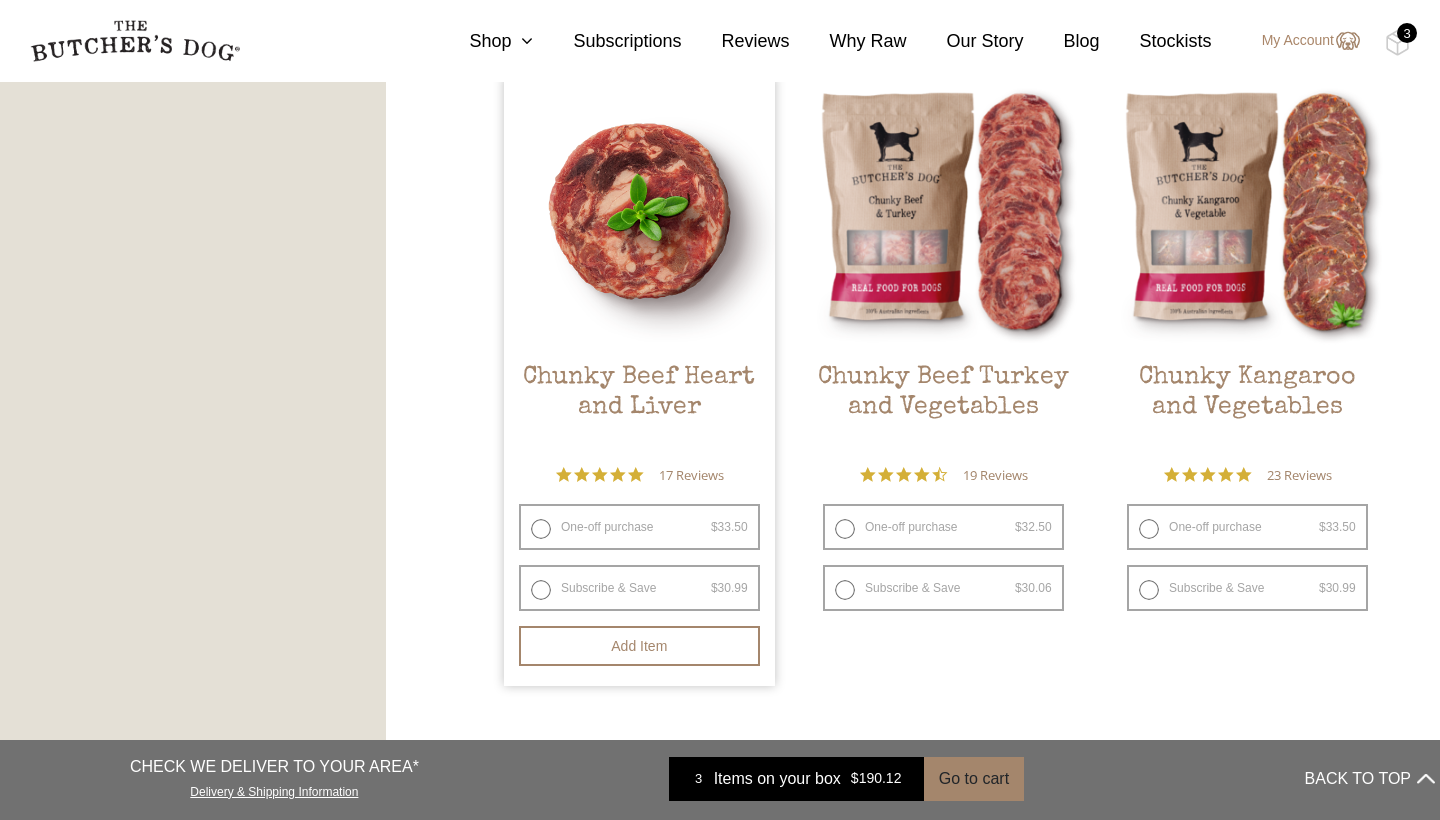 click on "One-off purchase  $ 33.50   —  or subscribe and save    7.5%" at bounding box center [639, 527] 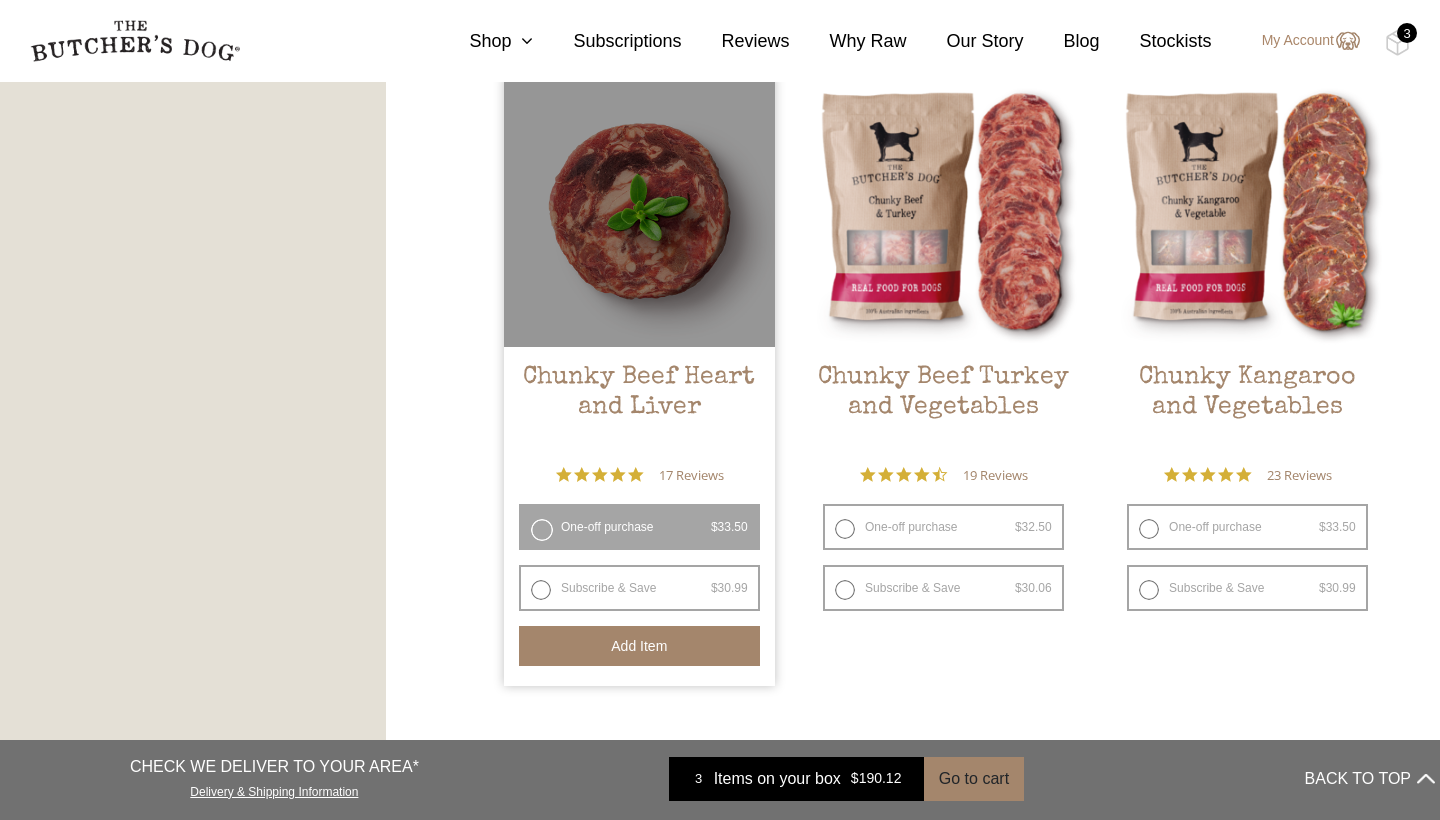 click on "Add item" at bounding box center [639, 646] 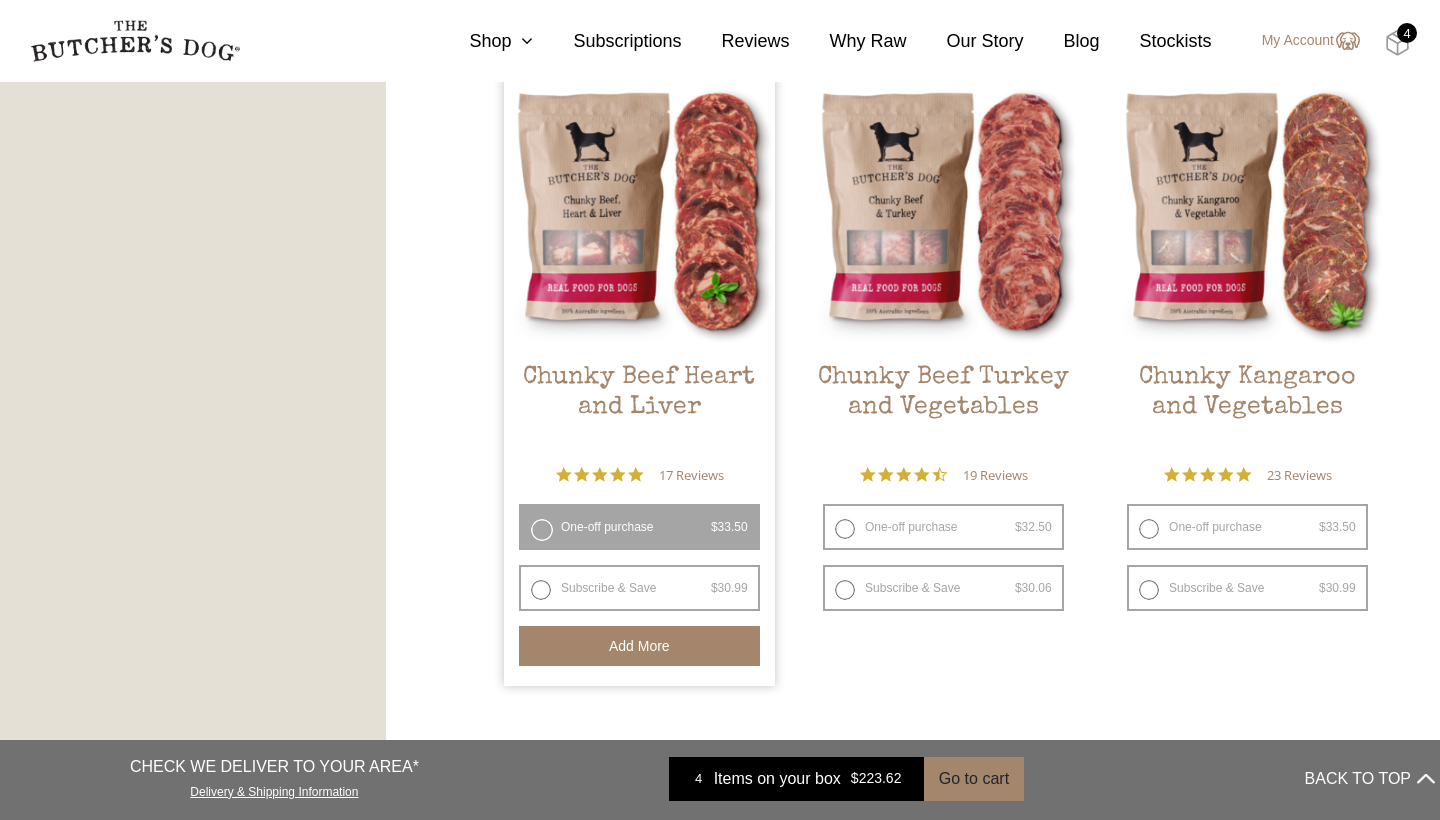 click at bounding box center [1397, 43] 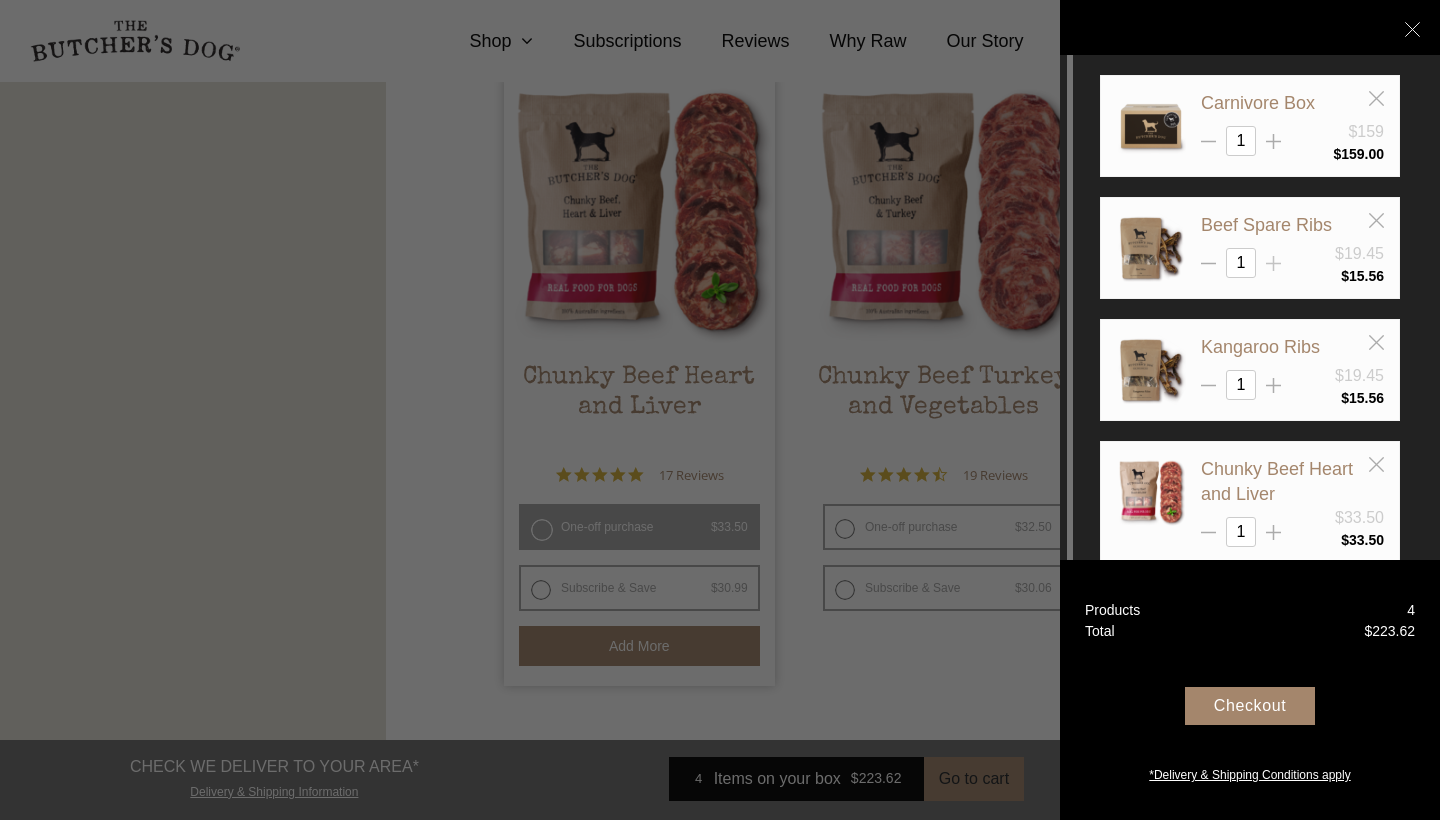 click 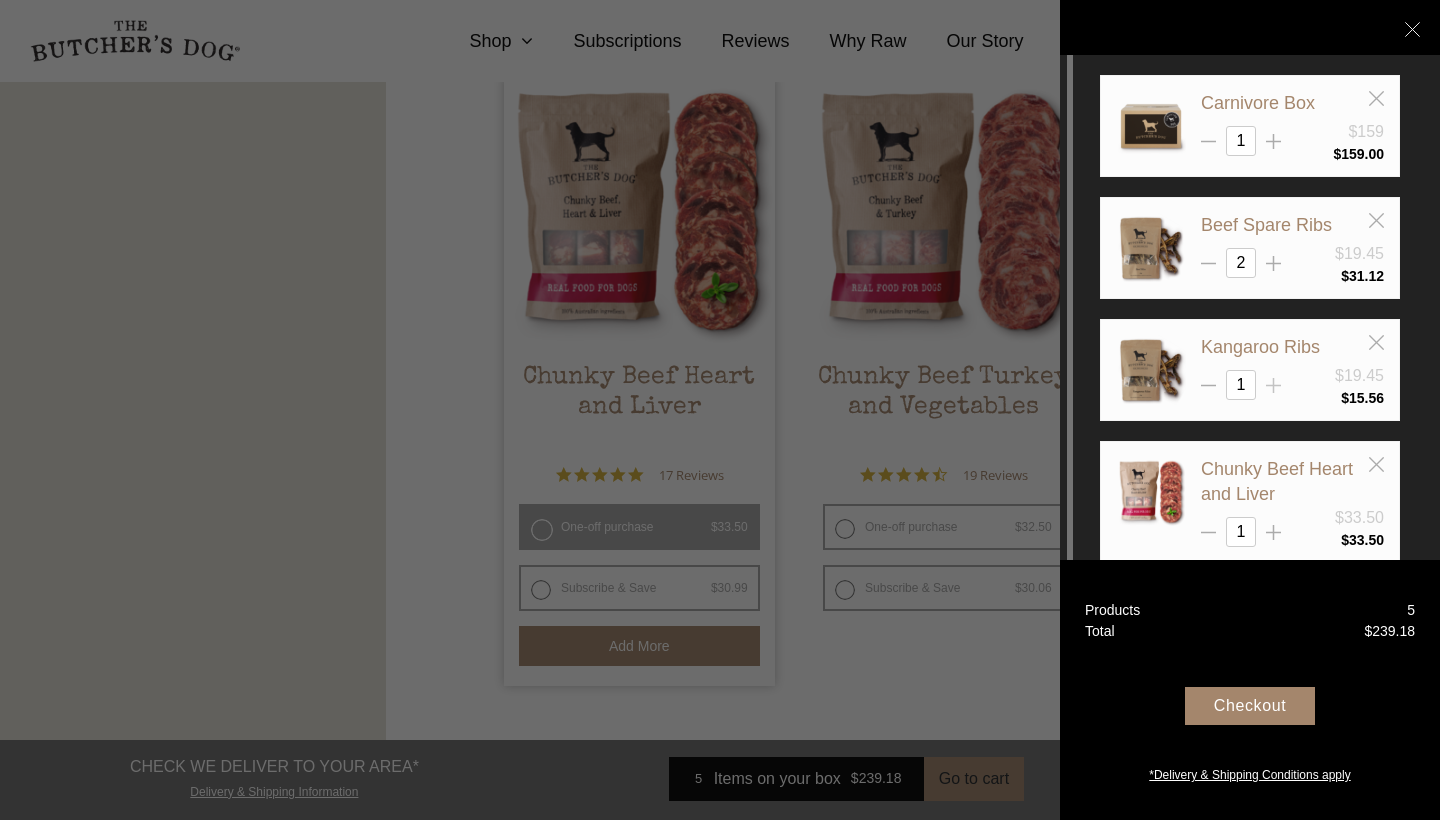 click 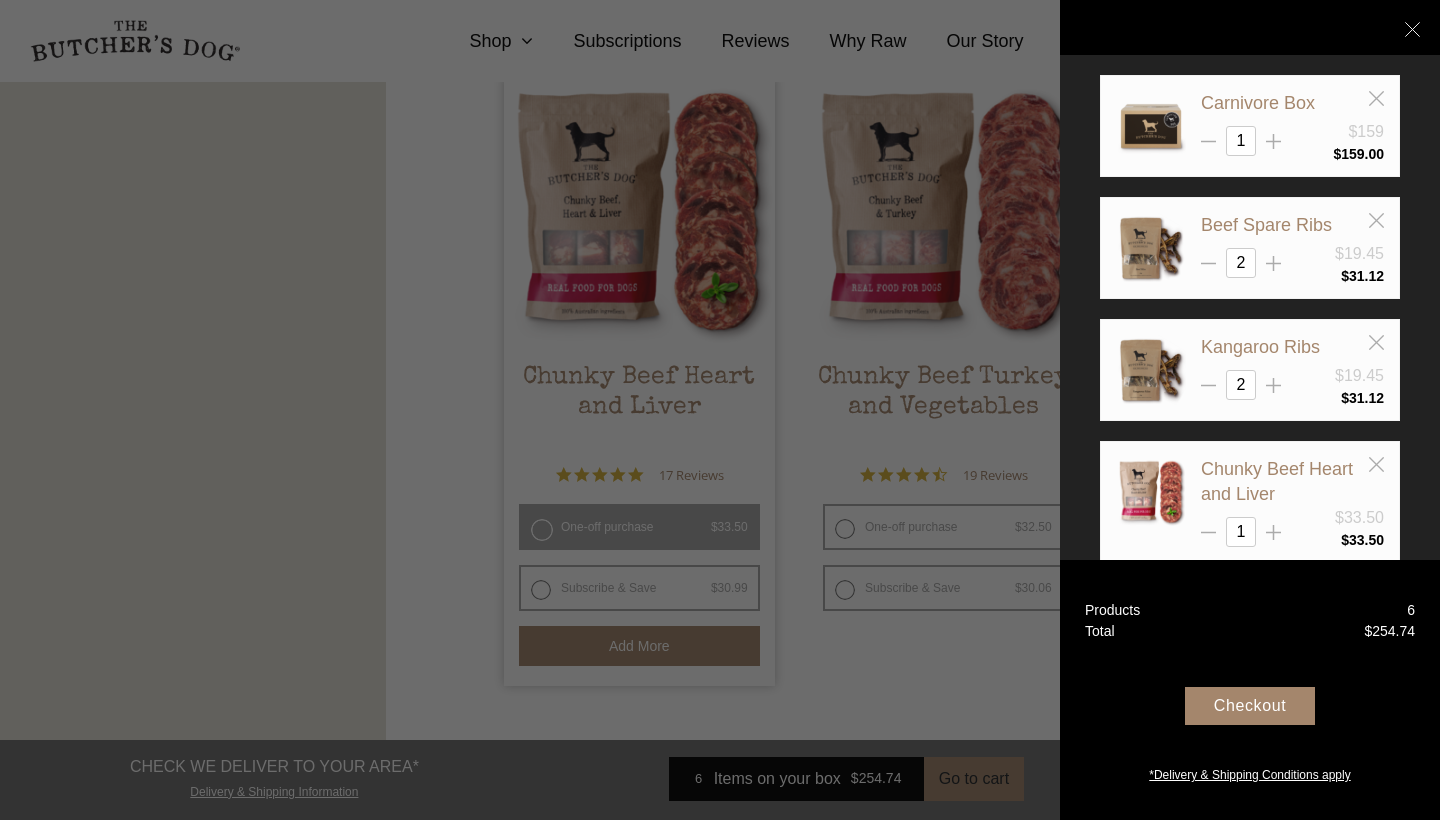 click at bounding box center (720, 410) 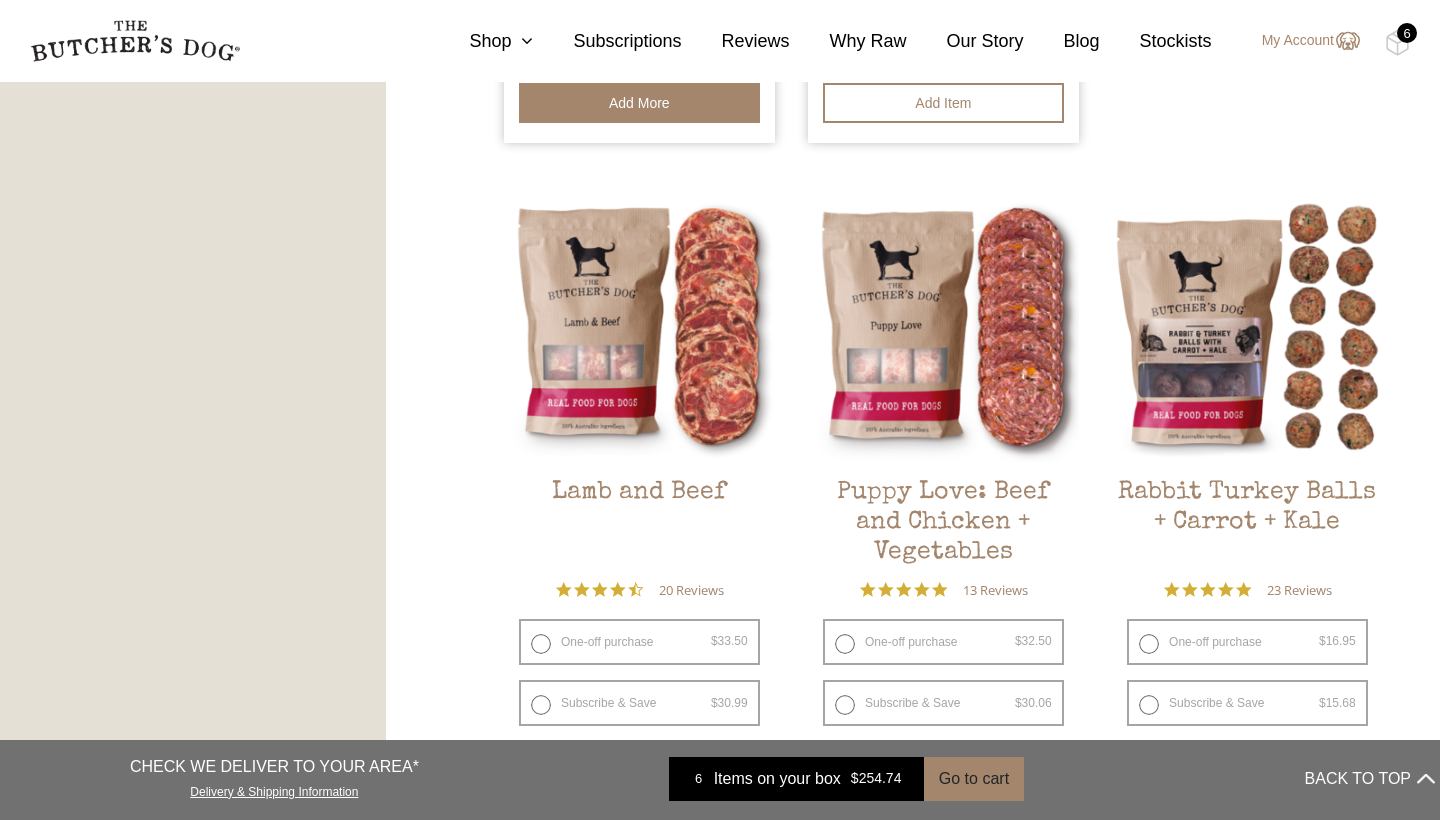 scroll, scrollTop: 1688, scrollLeft: 0, axis: vertical 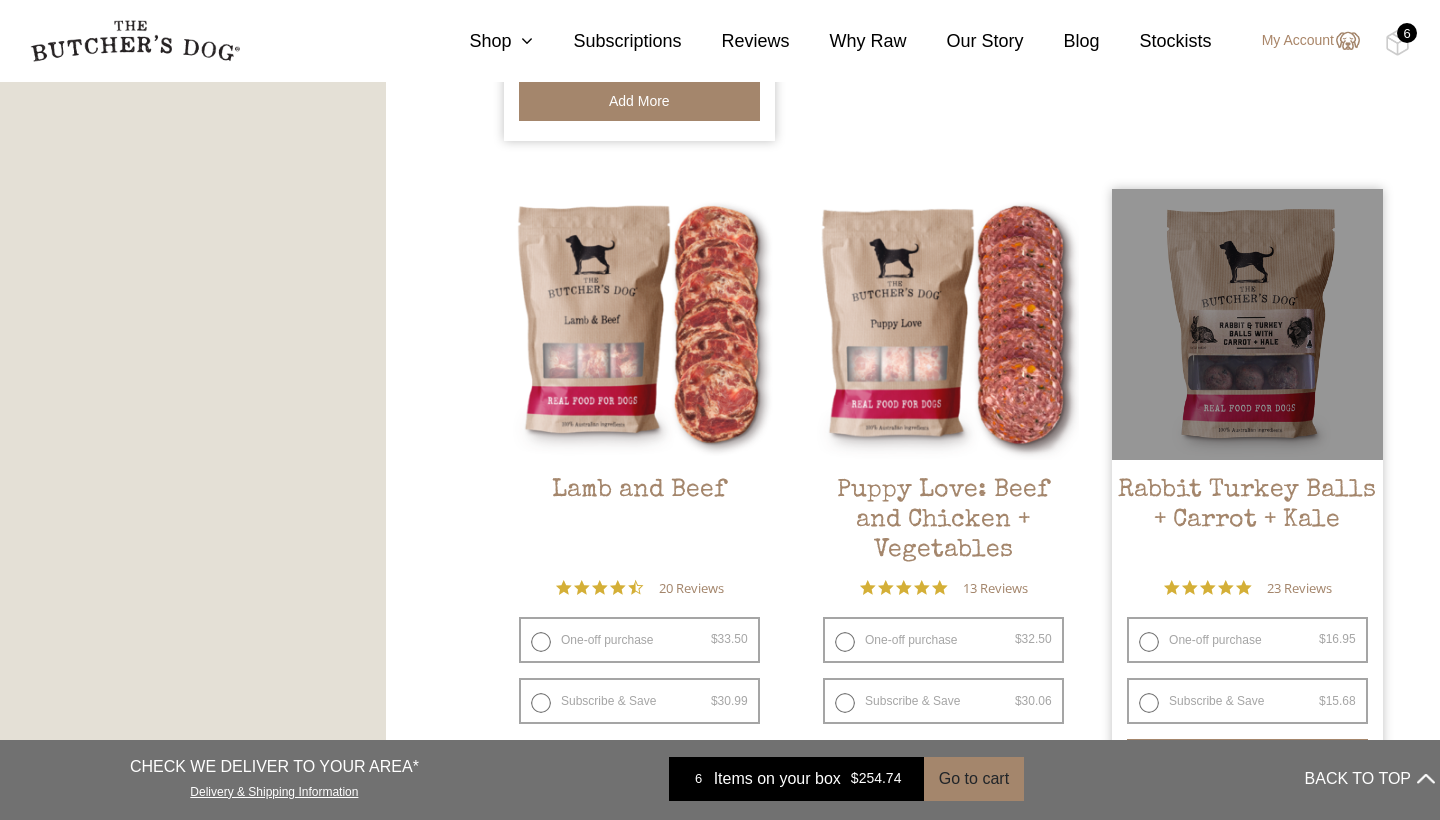 click on "One-off purchase  $ 16.95   —  or subscribe and save    7.5%" at bounding box center (1247, 640) 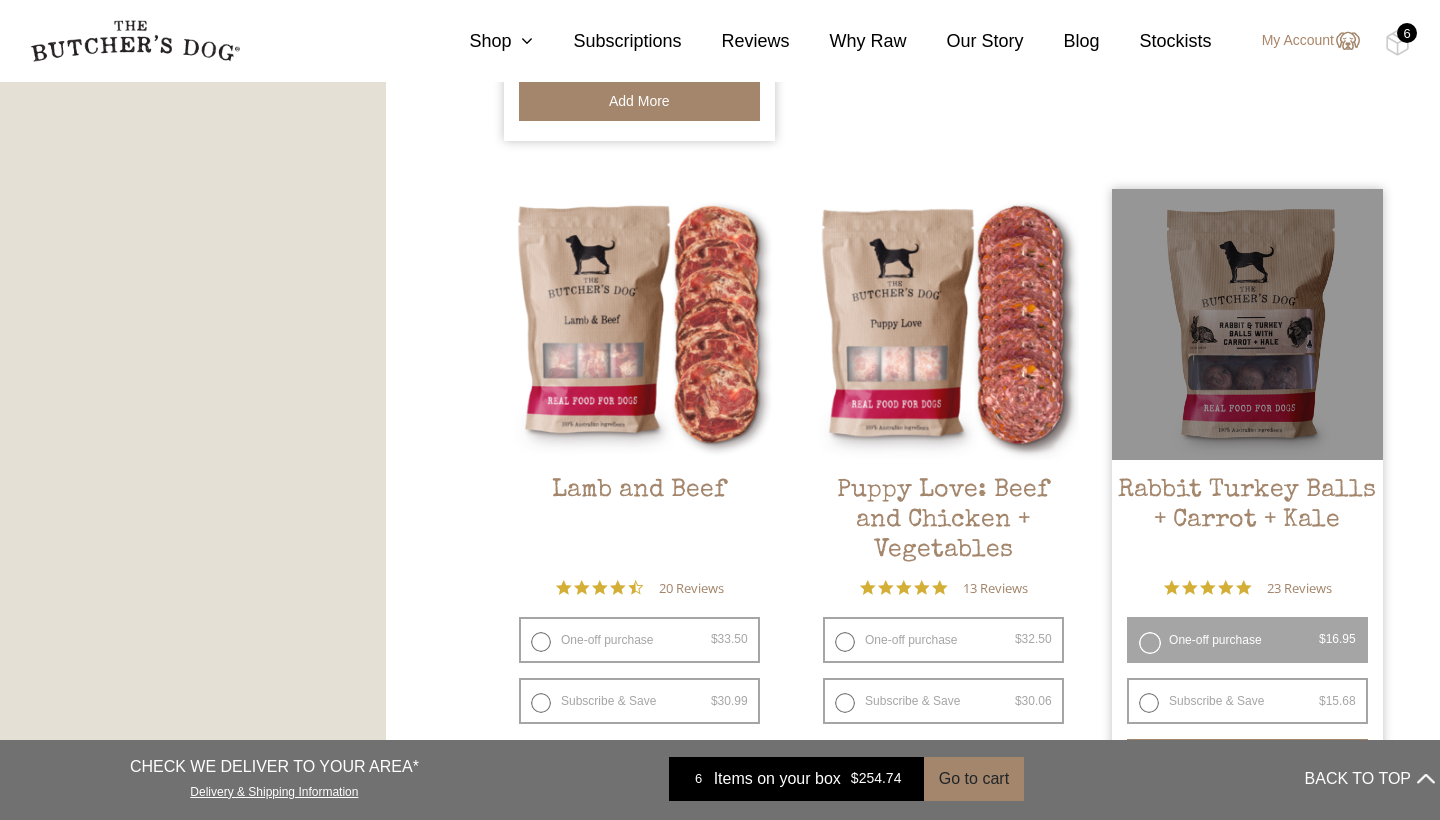 radio on "false" 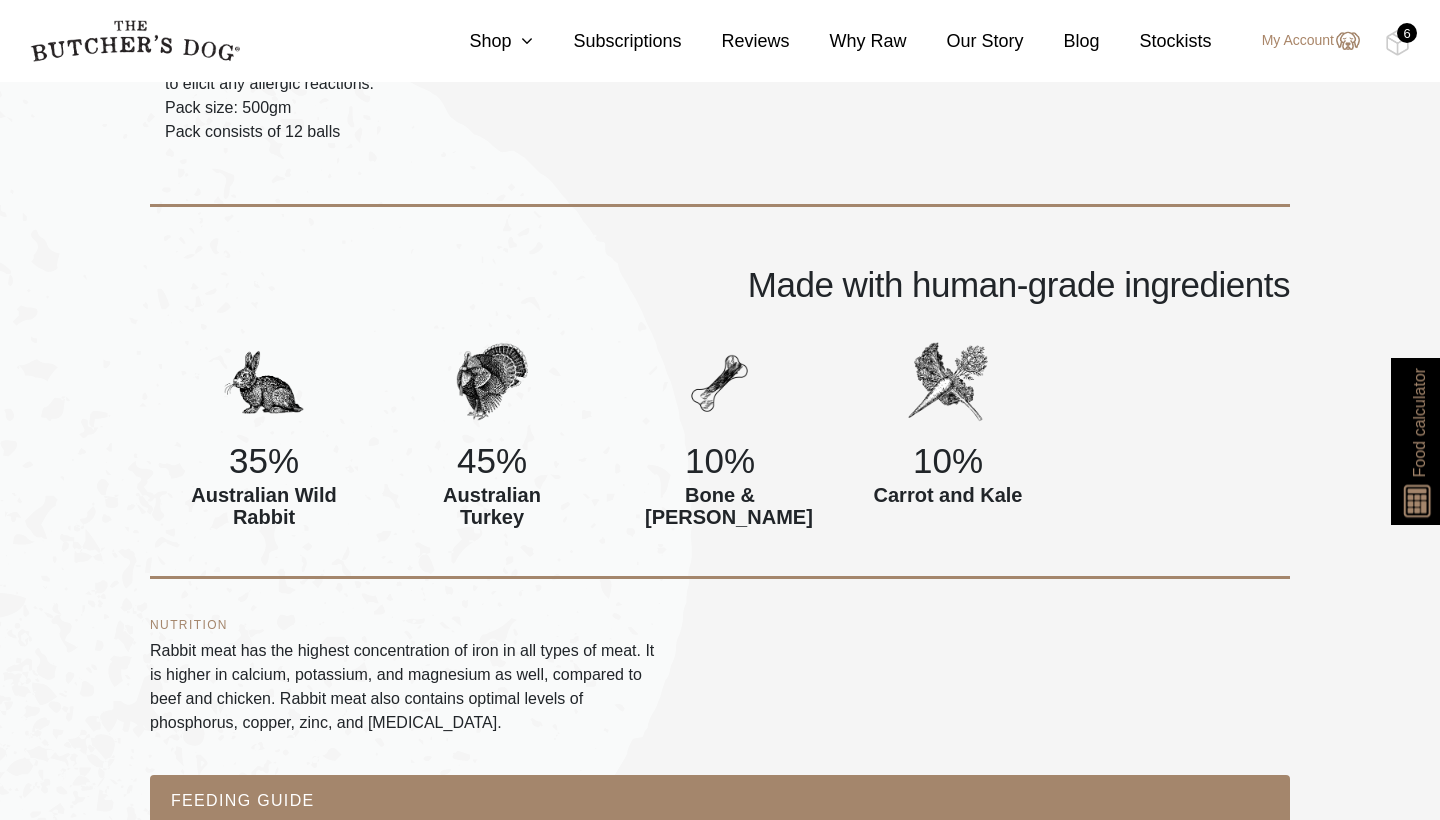 scroll, scrollTop: 0, scrollLeft: 0, axis: both 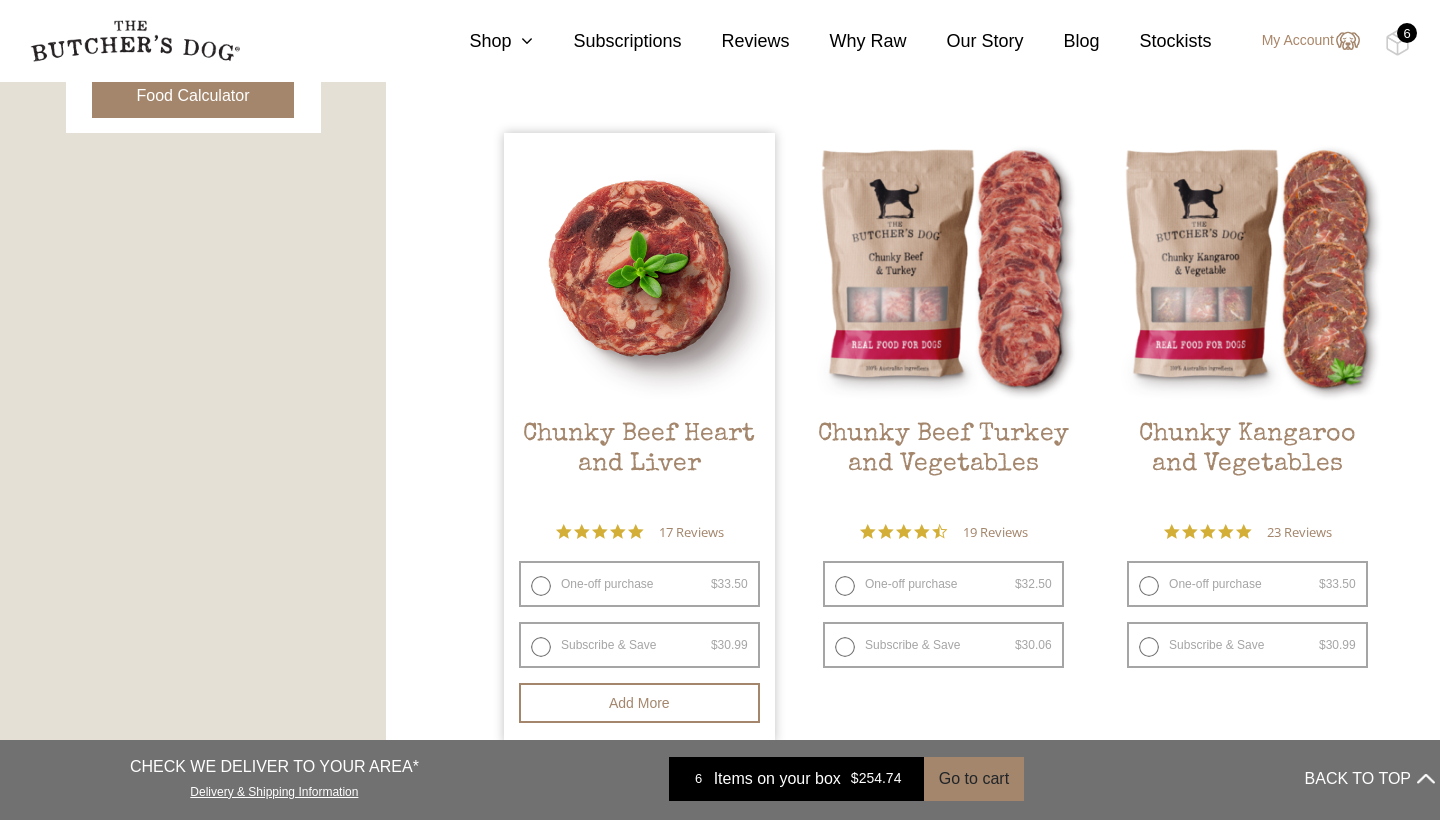 click on "Chunky Beef Heart and Liver" at bounding box center (639, 467) 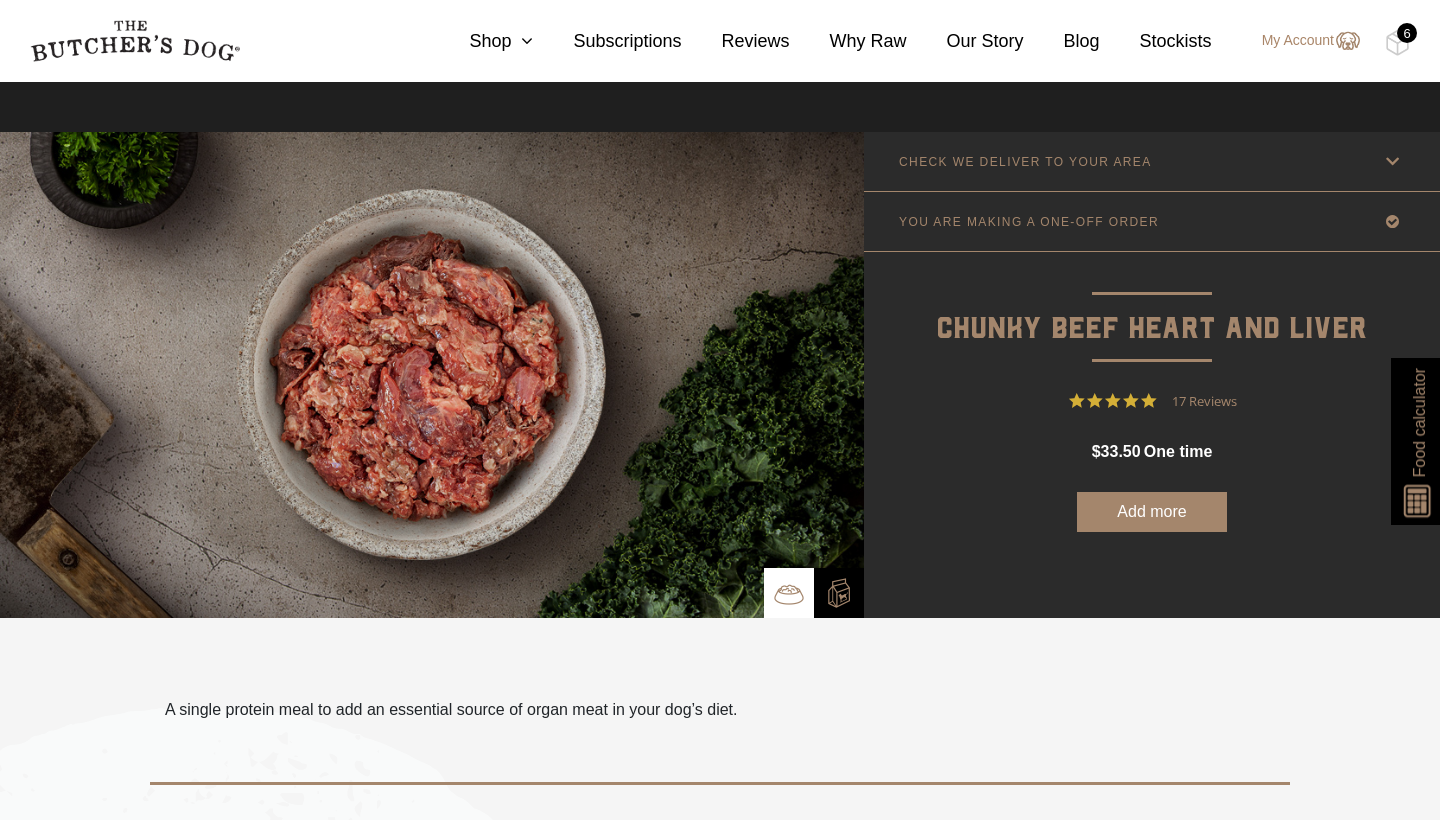 scroll, scrollTop: 222, scrollLeft: 0, axis: vertical 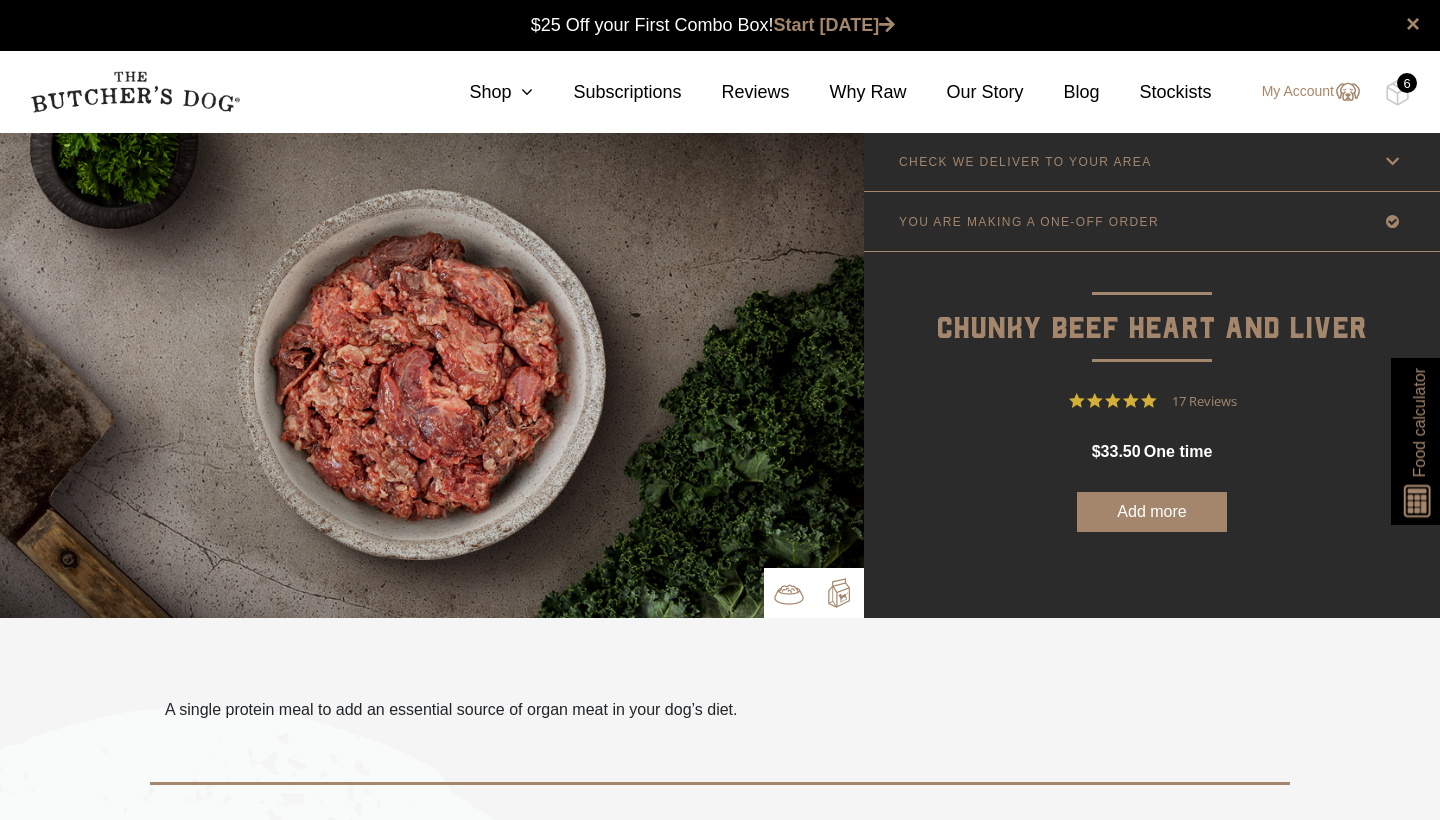 click at bounding box center [839, 593] 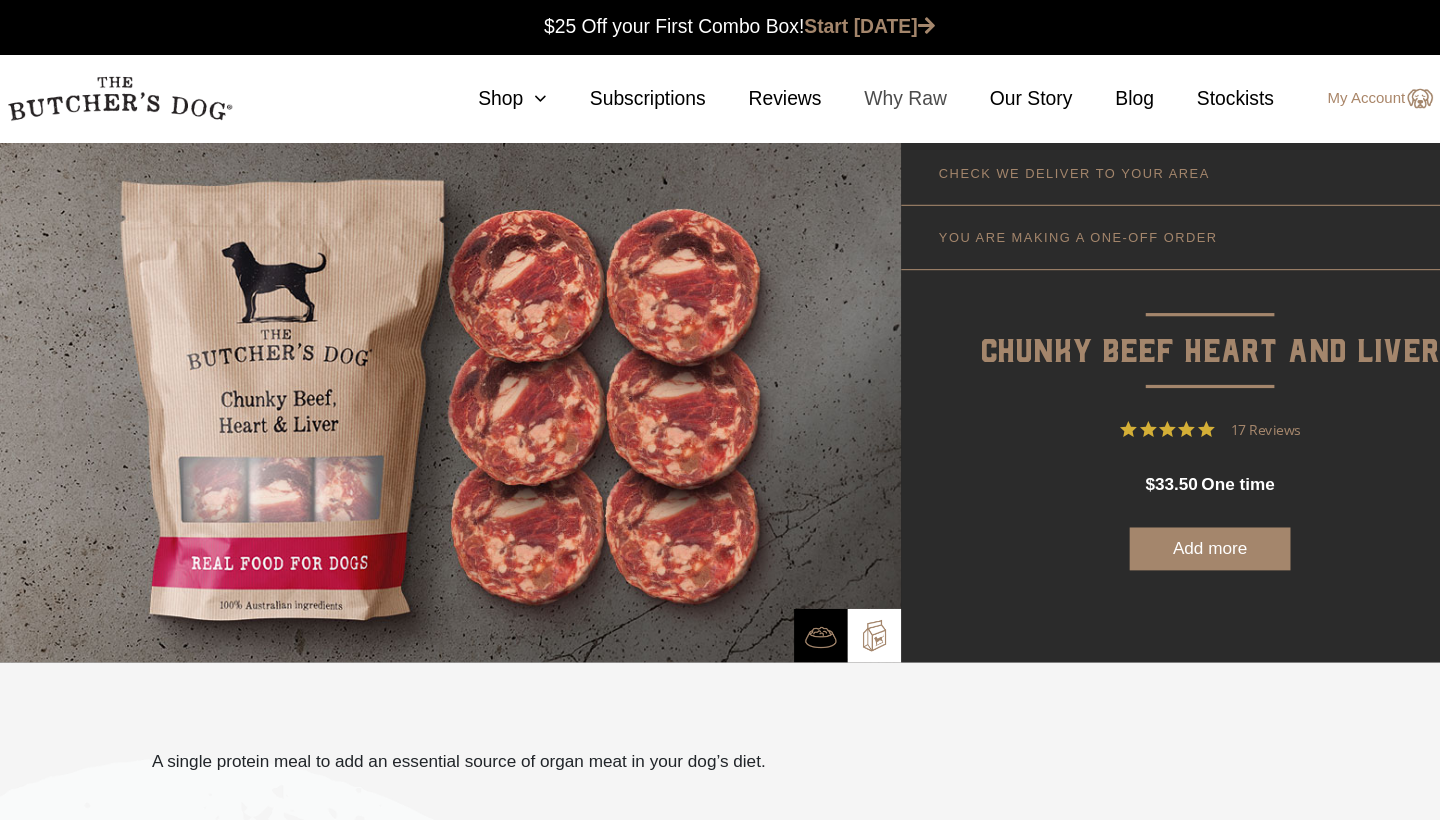 scroll, scrollTop: 0, scrollLeft: 0, axis: both 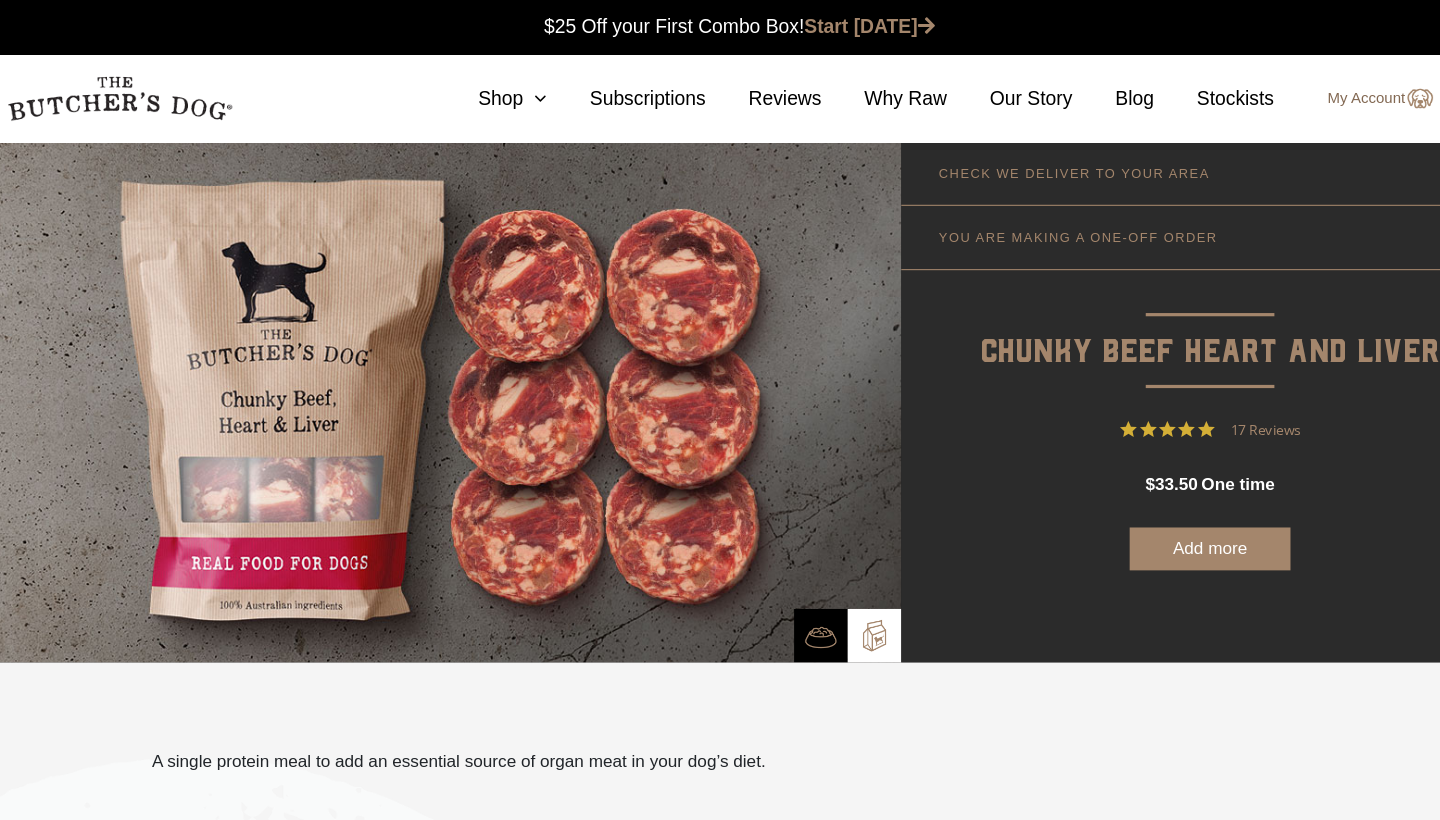 click on "My
Account" at bounding box center (1301, 92) 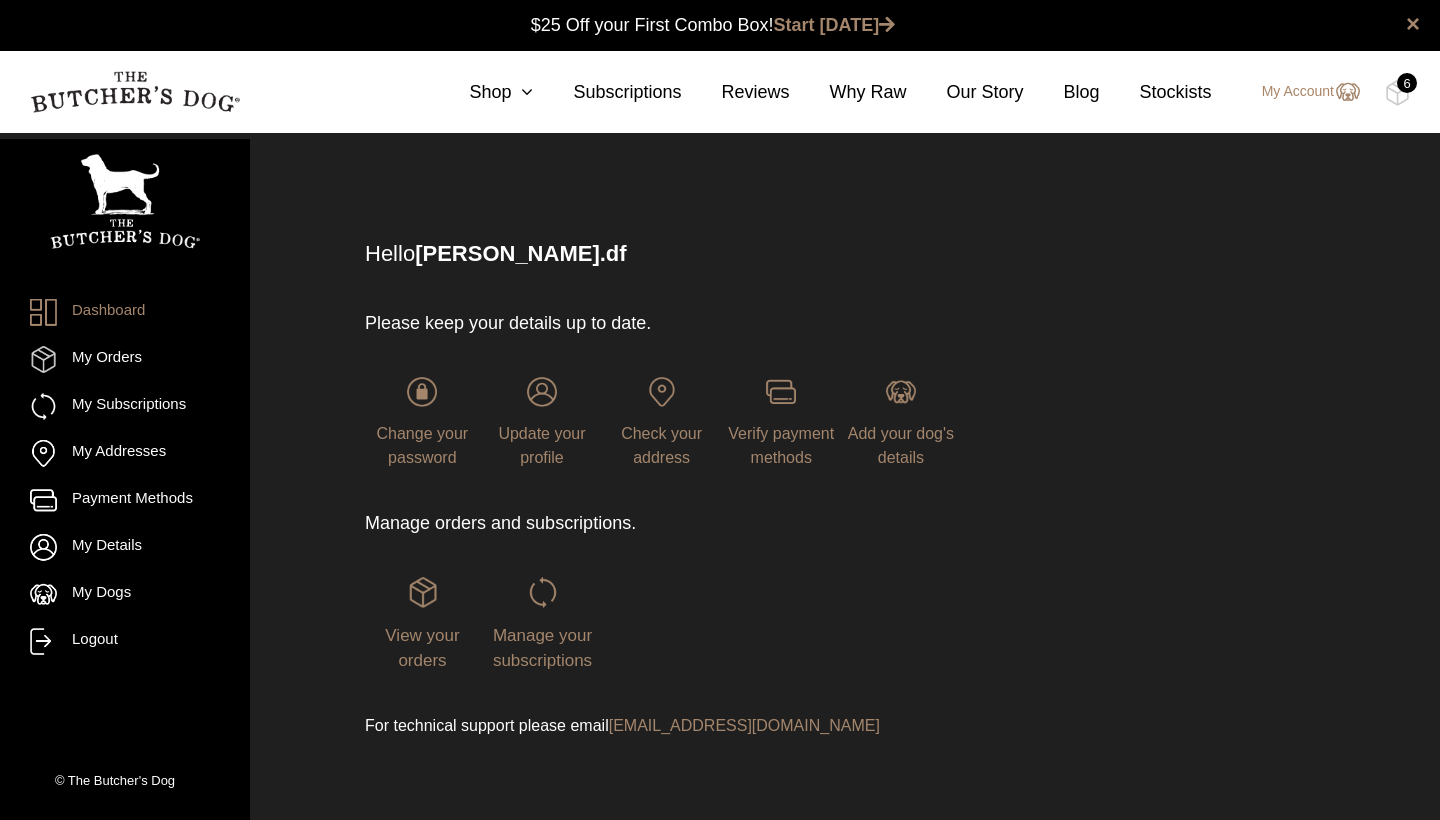 scroll, scrollTop: 1, scrollLeft: 0, axis: vertical 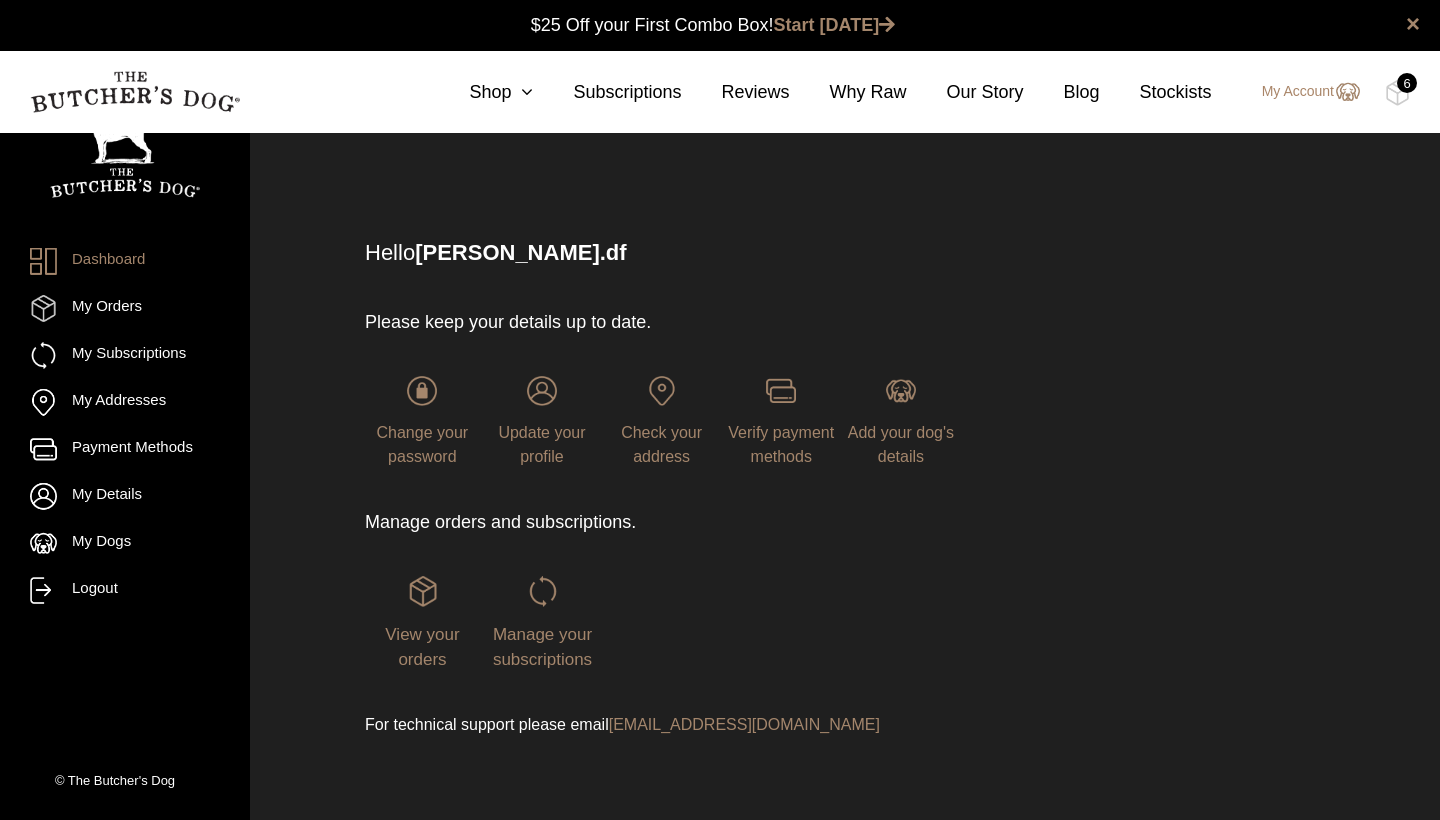 click on "6" at bounding box center [1407, 83] 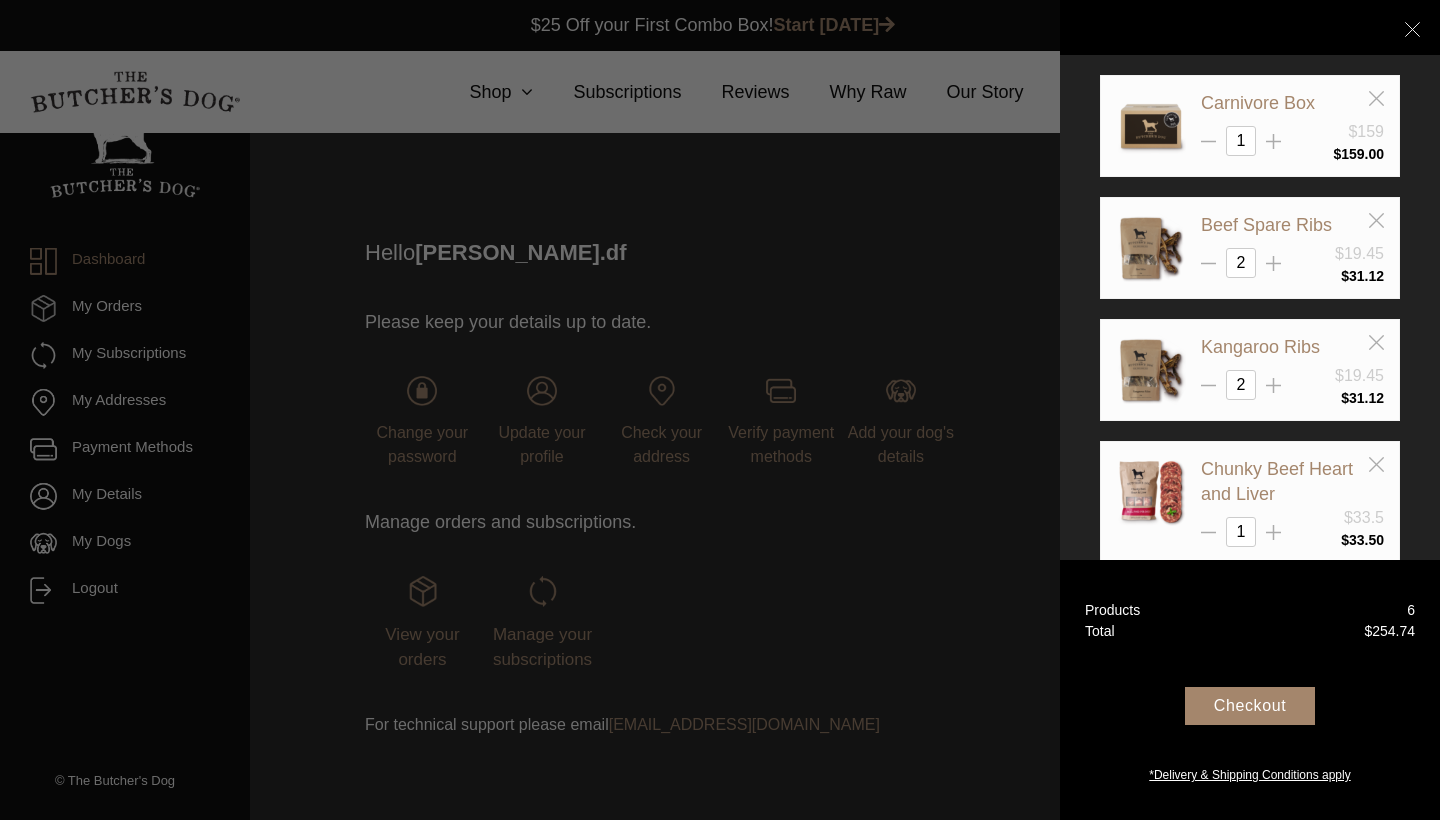 click on "Checkout" at bounding box center (1250, 706) 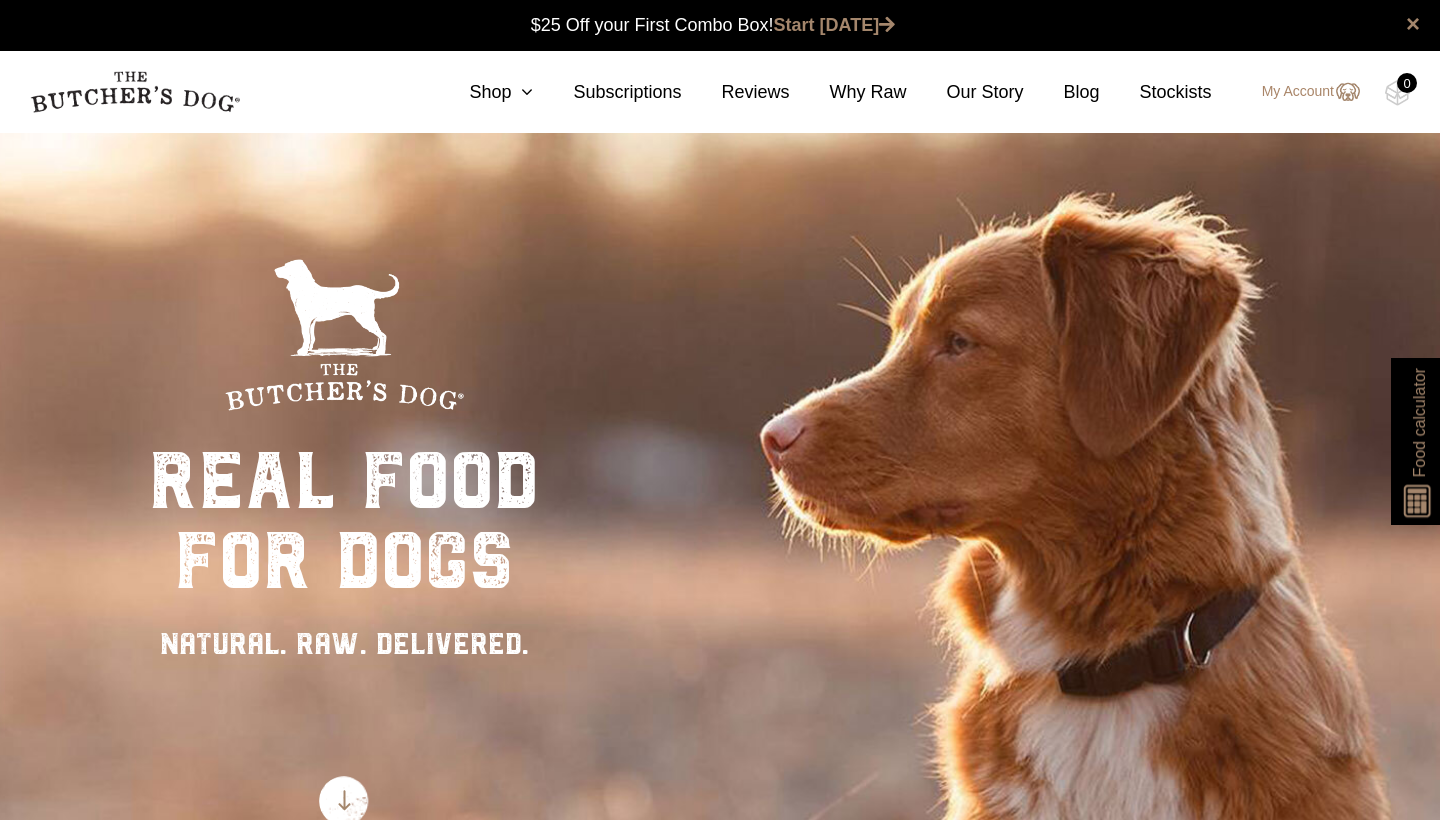 scroll, scrollTop: 1, scrollLeft: 0, axis: vertical 